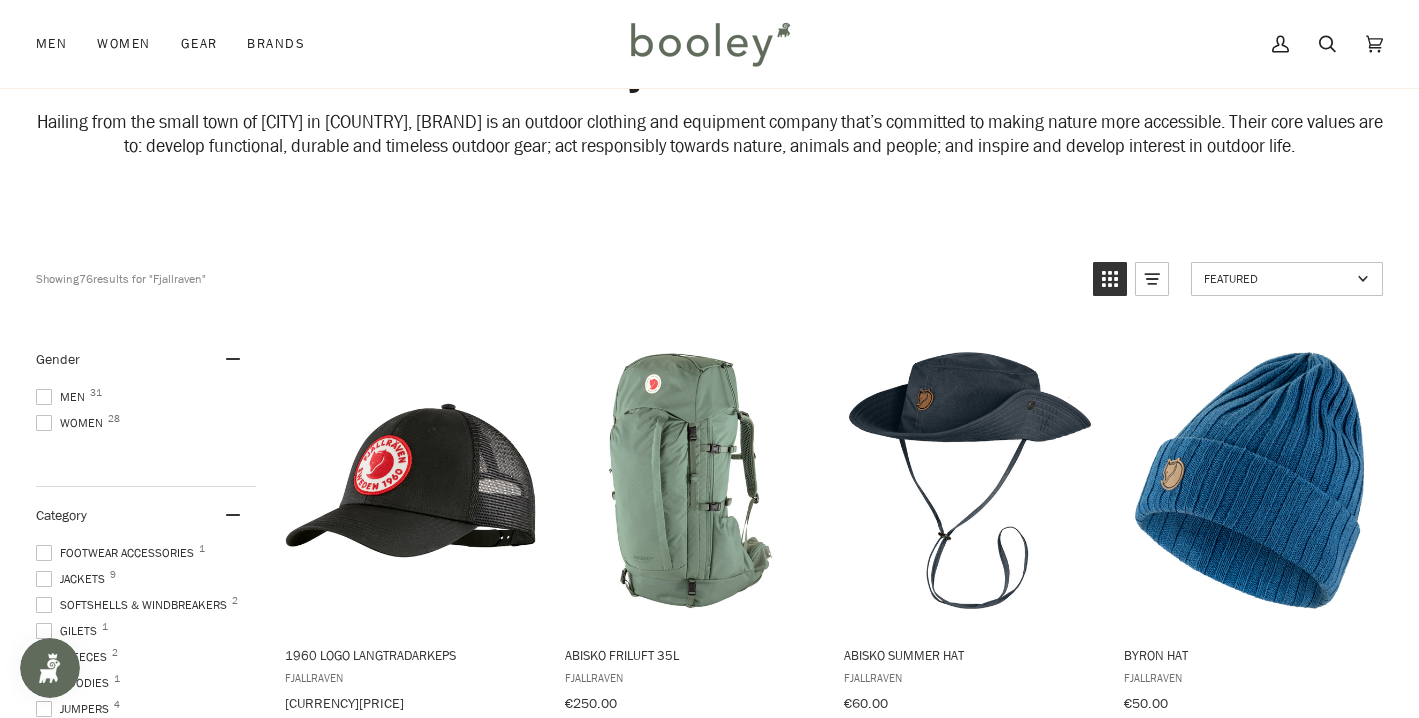 scroll, scrollTop: 122, scrollLeft: 0, axis: vertical 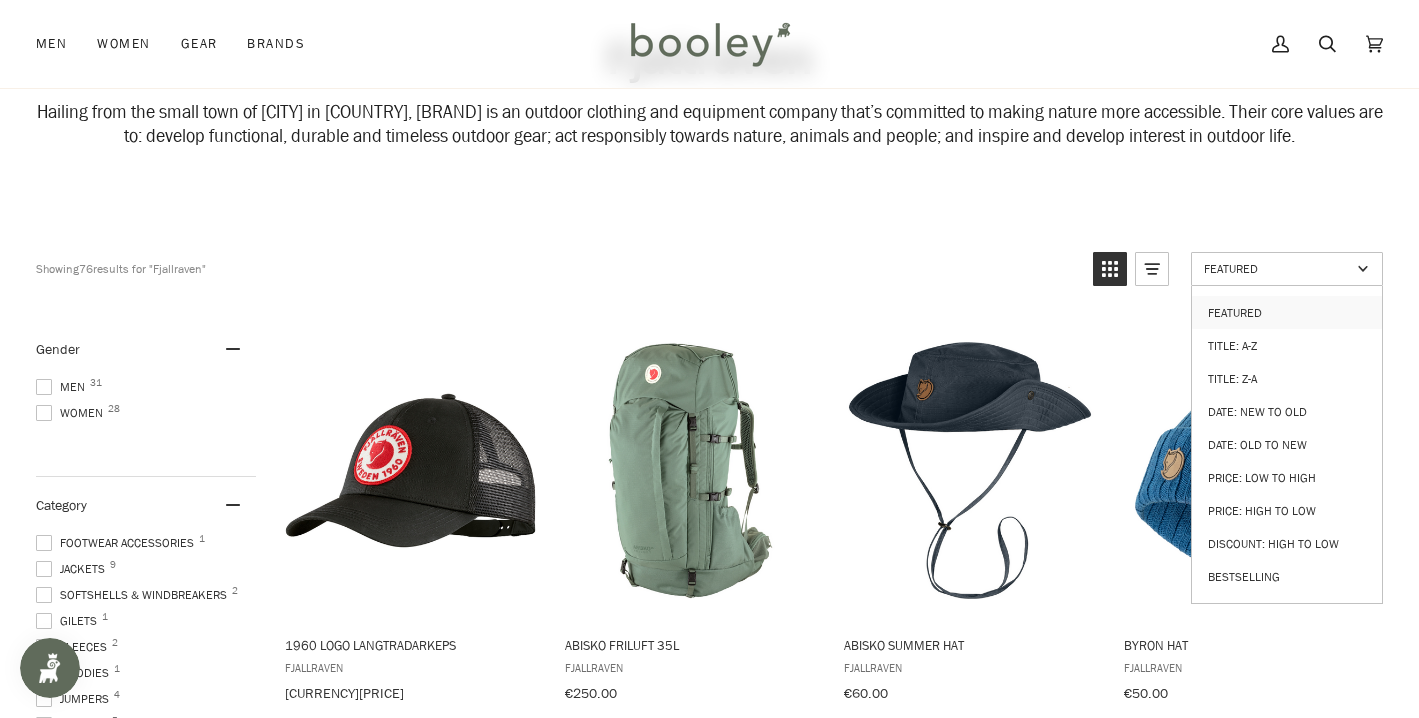 click on "Featured" at bounding box center [1277, 268] 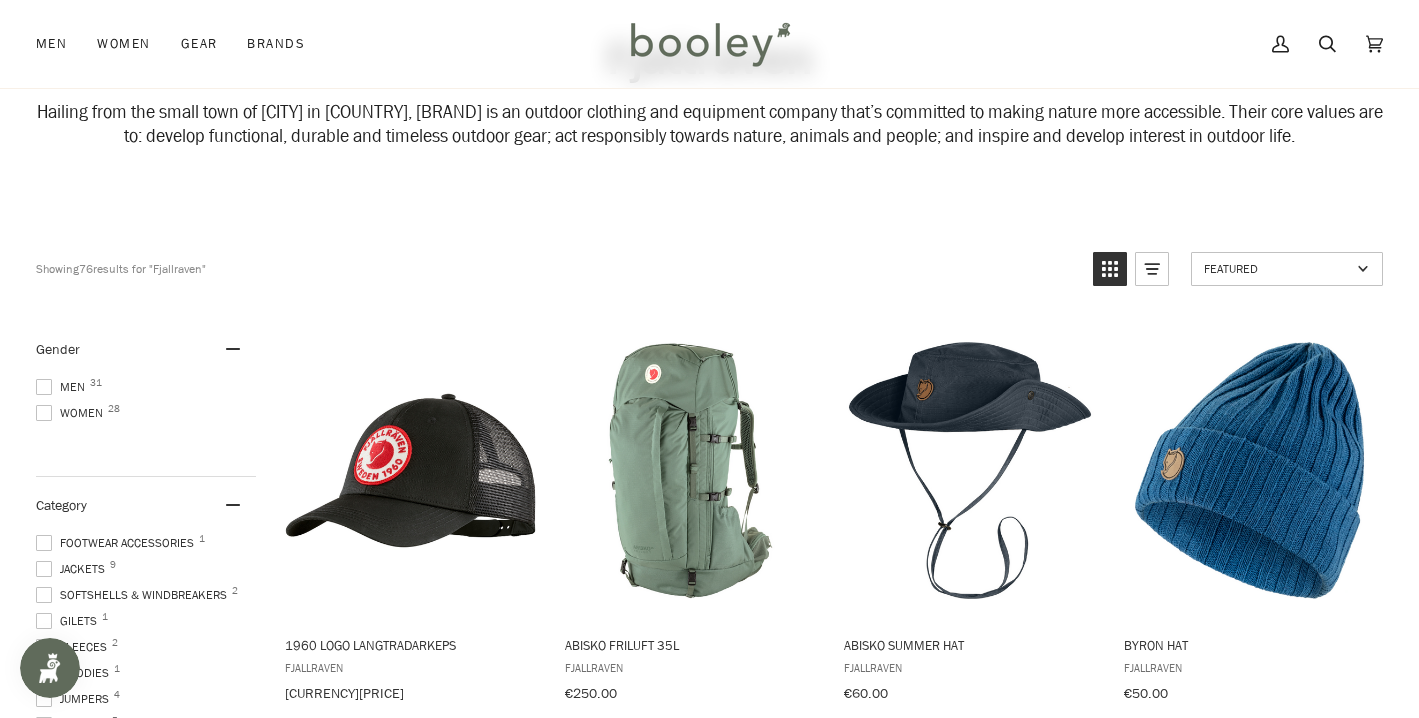 click on "Featured" at bounding box center (1277, 268) 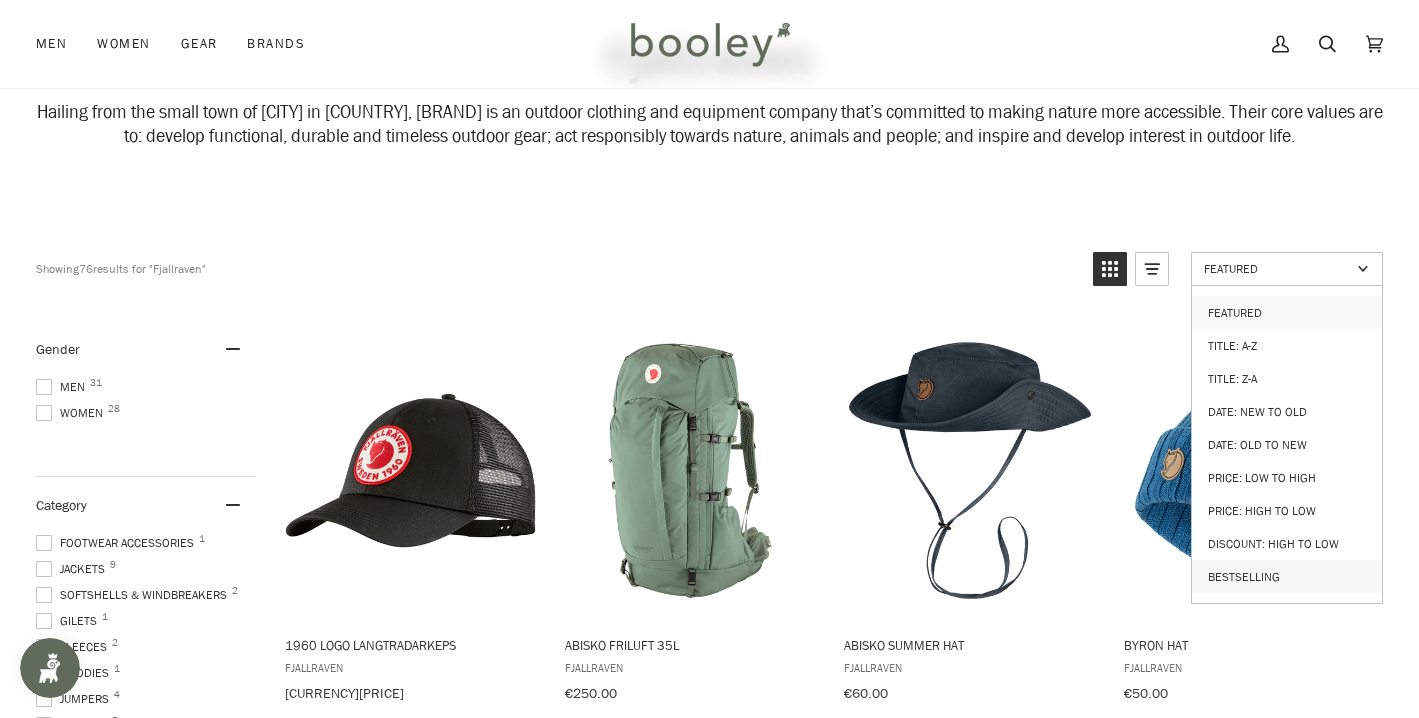 click on "Bestselling" at bounding box center (1287, 576) 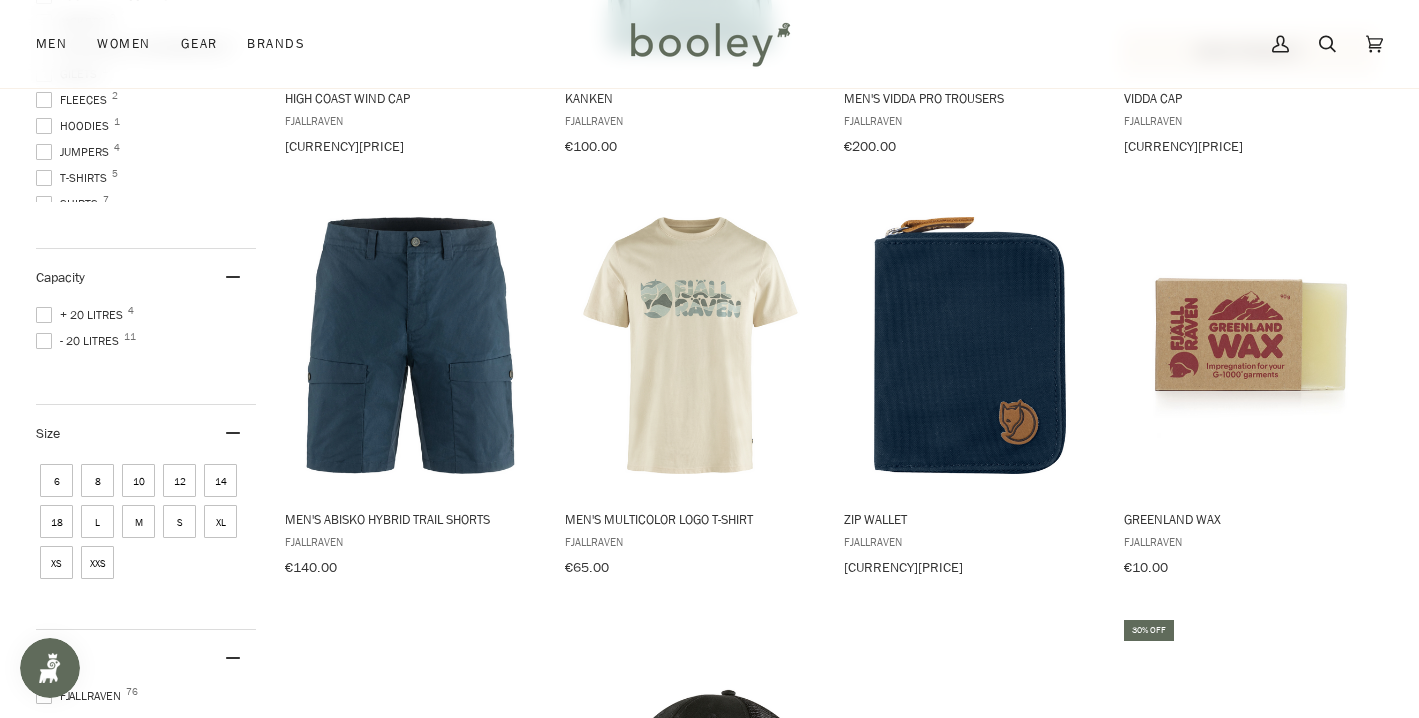 scroll, scrollTop: 331, scrollLeft: 0, axis: vertical 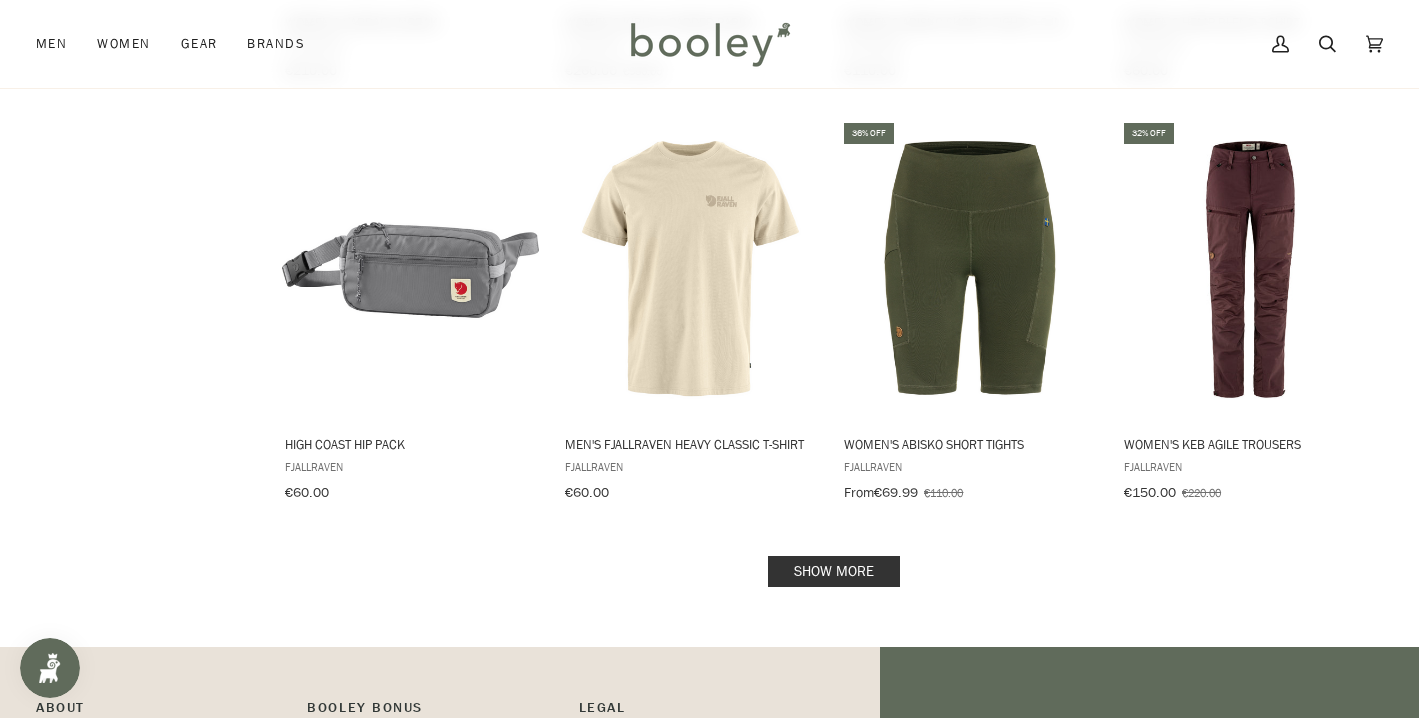 click on "Show more" at bounding box center (834, 571) 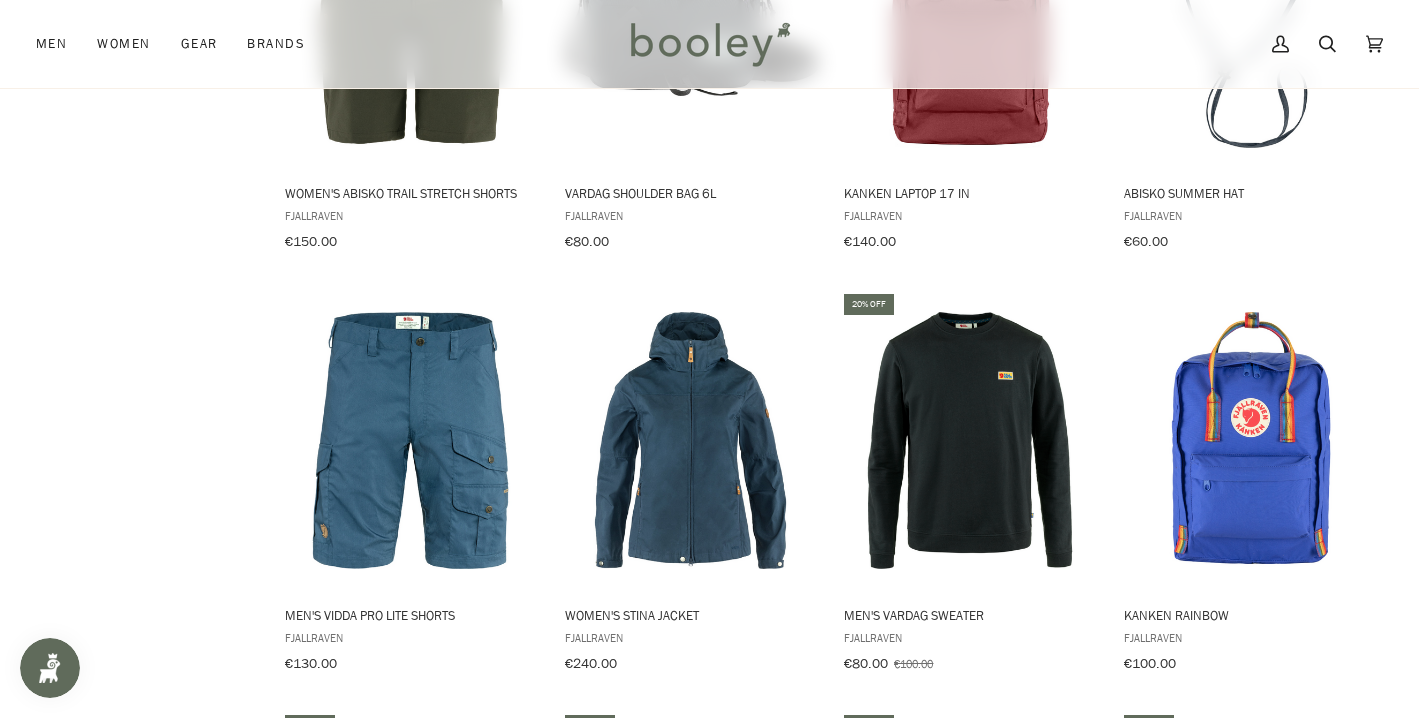scroll, scrollTop: 3104, scrollLeft: 0, axis: vertical 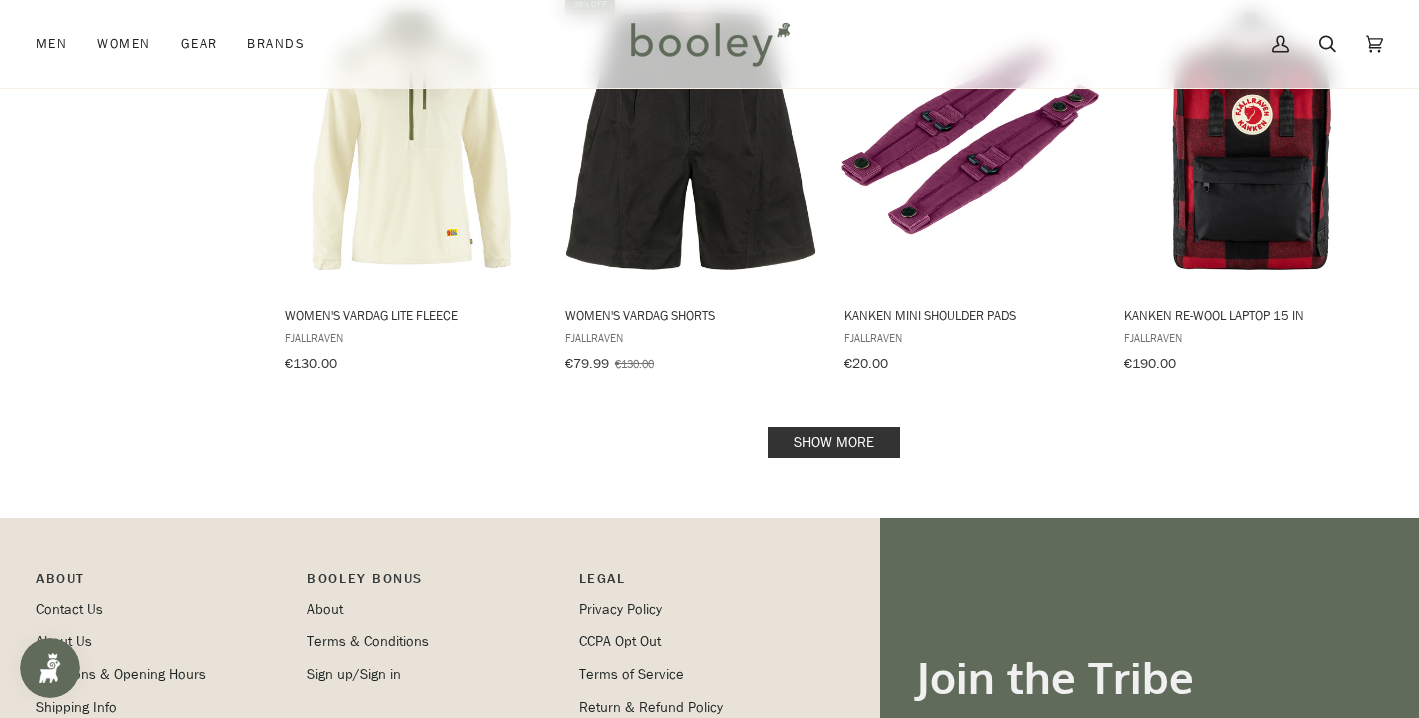 click on "Show more" at bounding box center (834, 442) 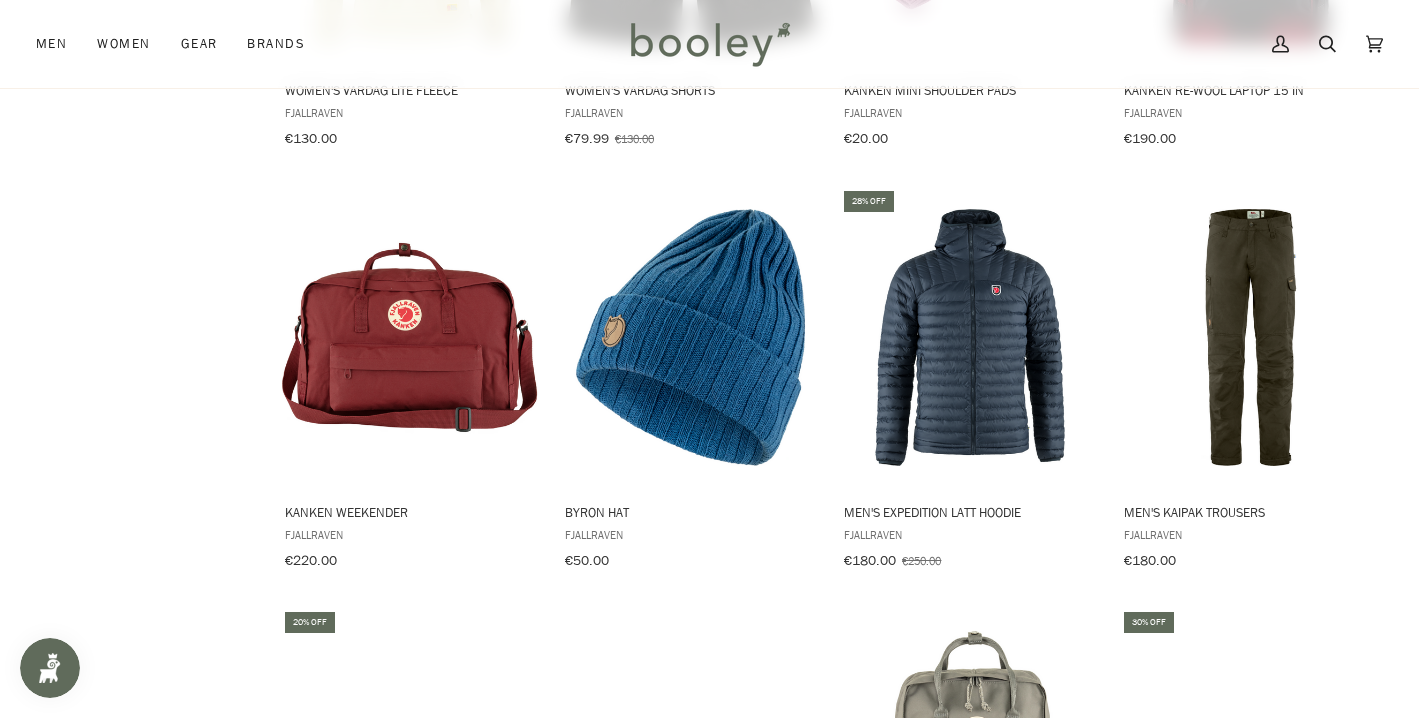 scroll, scrollTop: 4468, scrollLeft: 0, axis: vertical 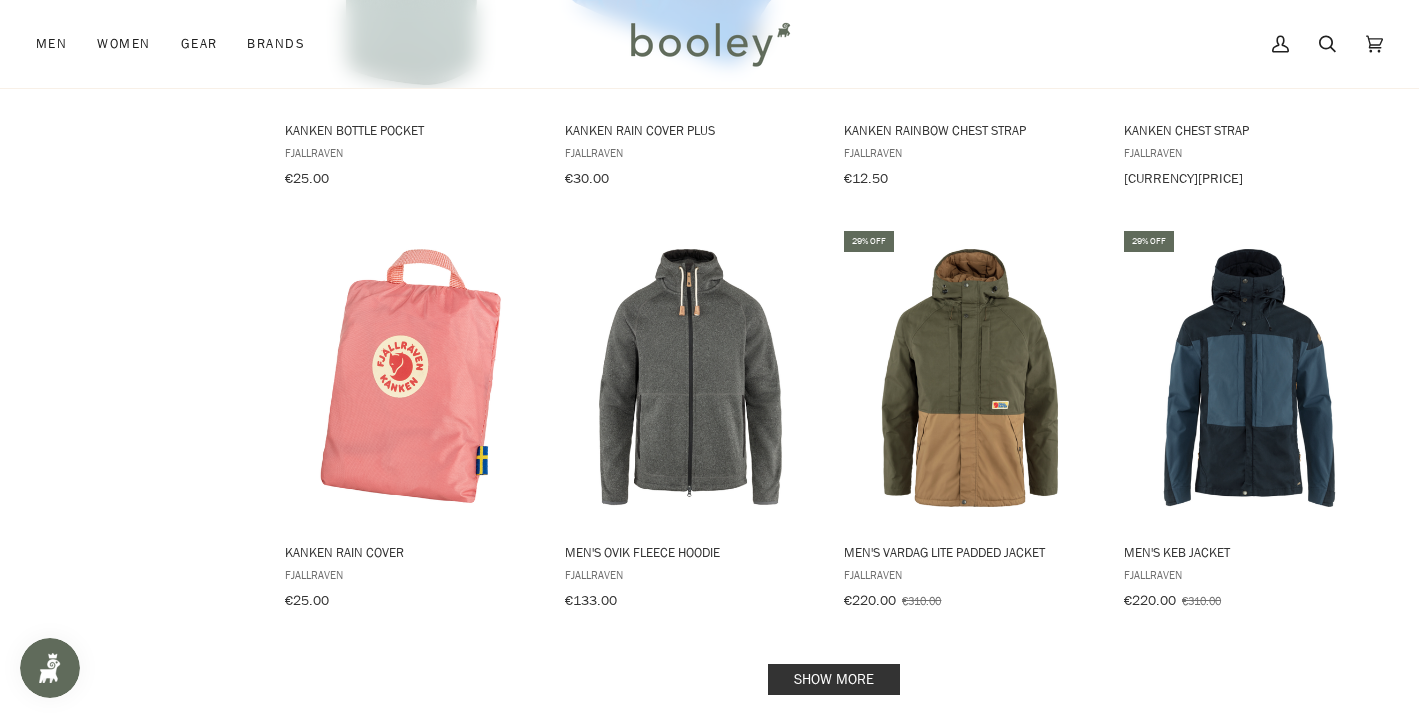click on "Show more" at bounding box center (834, 679) 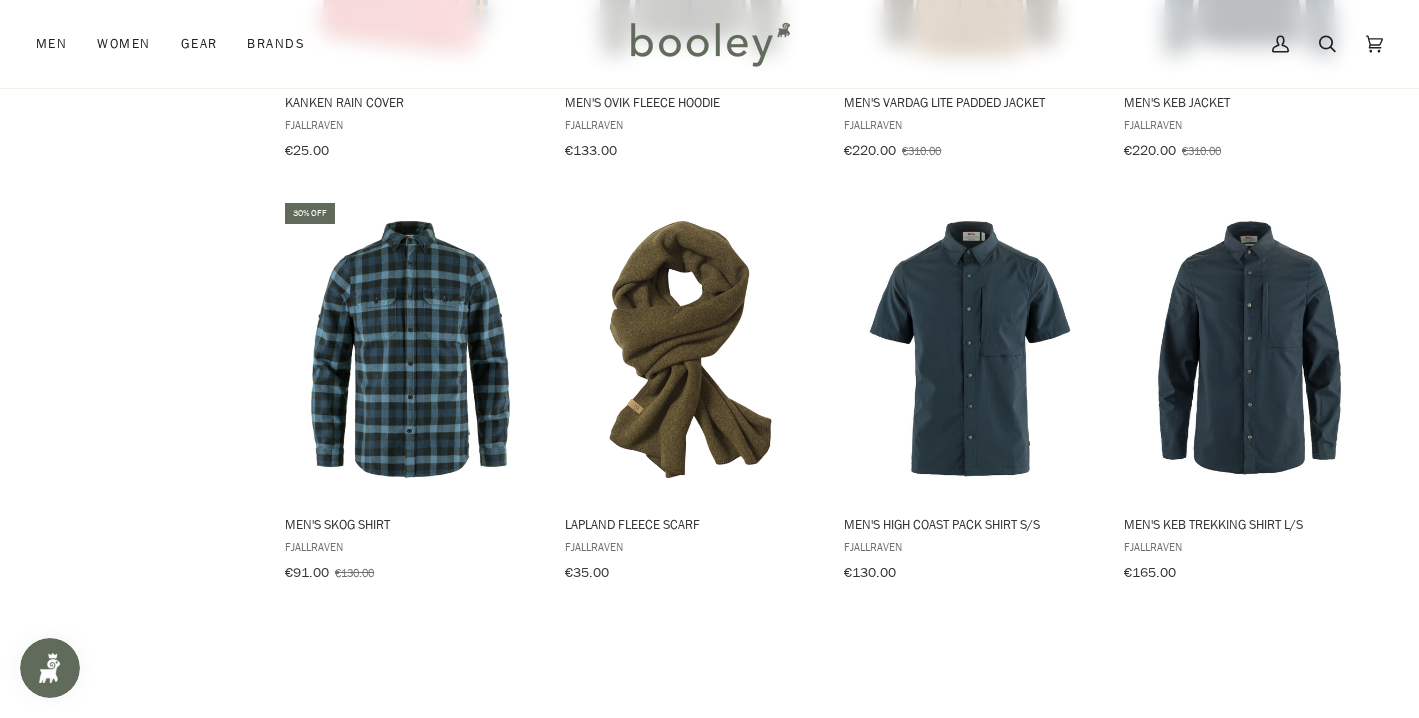 scroll, scrollTop: 6583, scrollLeft: 0, axis: vertical 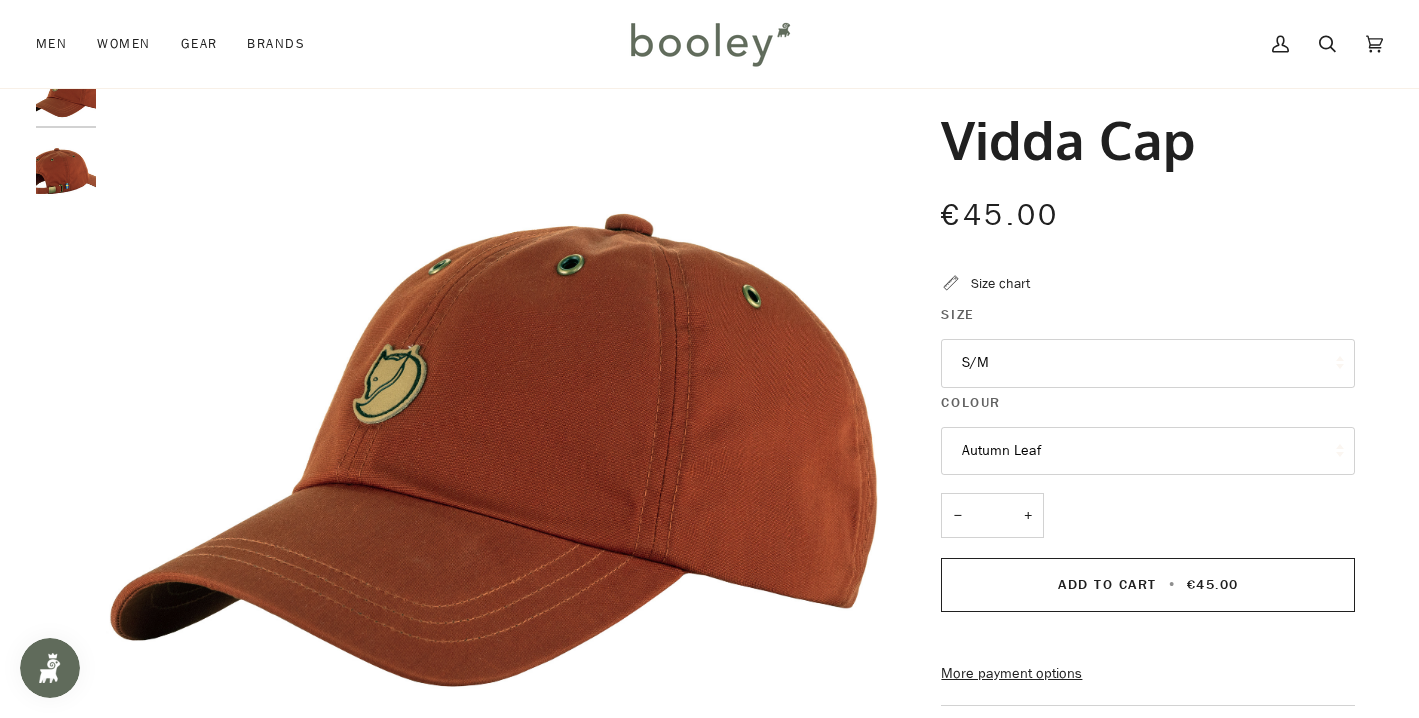 click on "Autumn Leaf" at bounding box center [1148, 451] 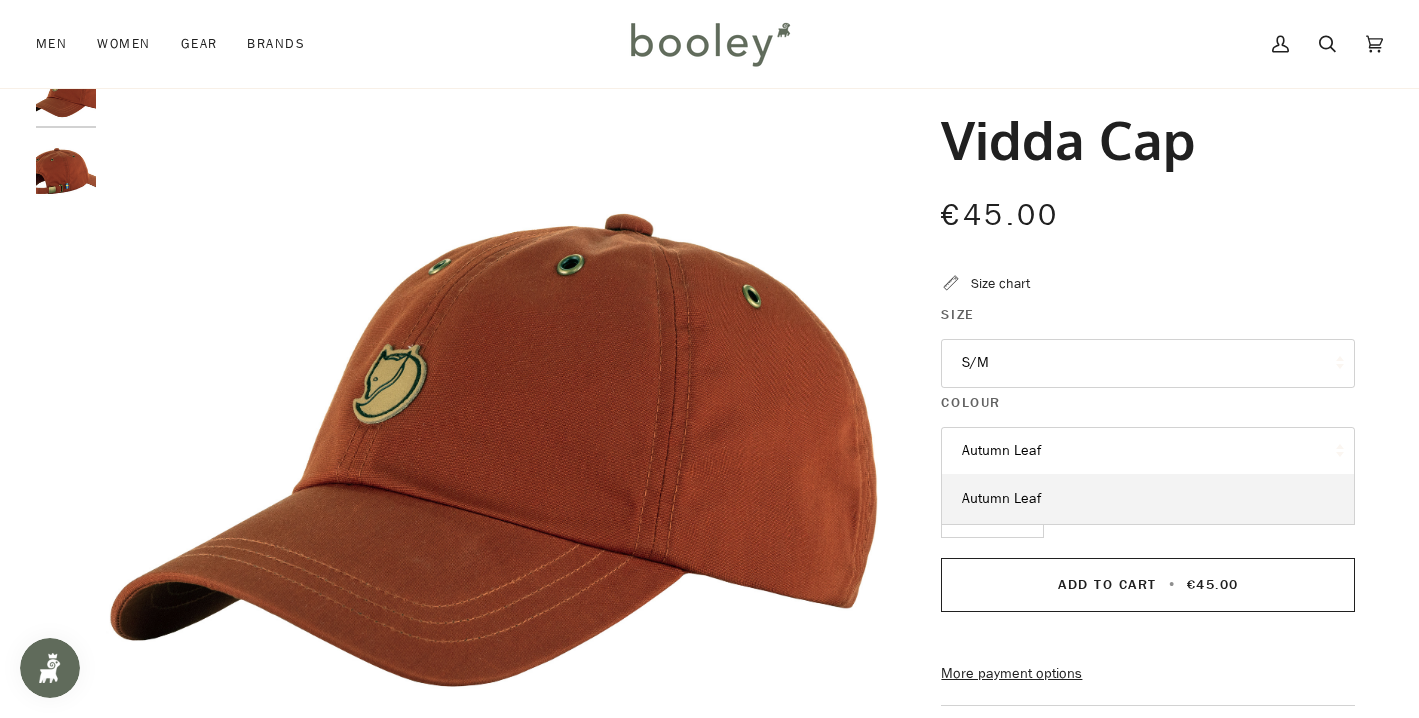 click at bounding box center (66, 94) 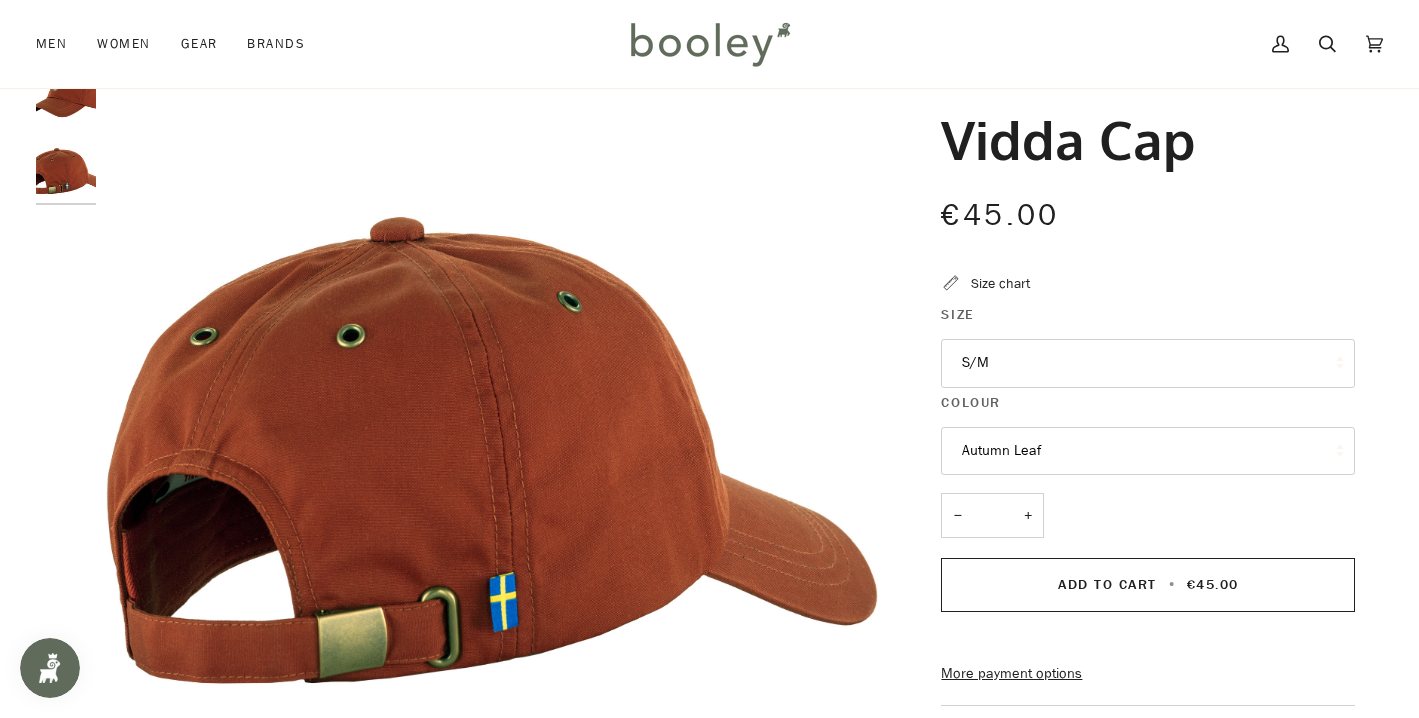 click at bounding box center [71, 140] 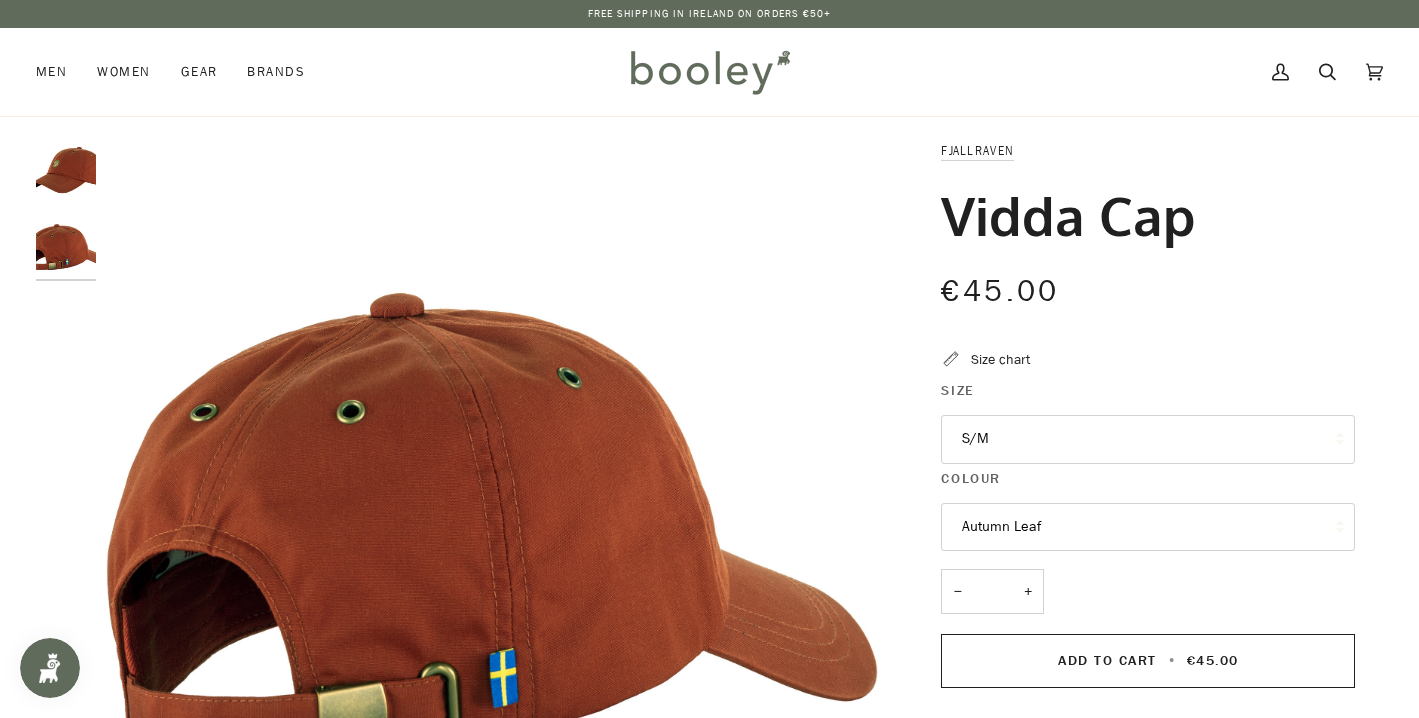 scroll, scrollTop: 0, scrollLeft: 0, axis: both 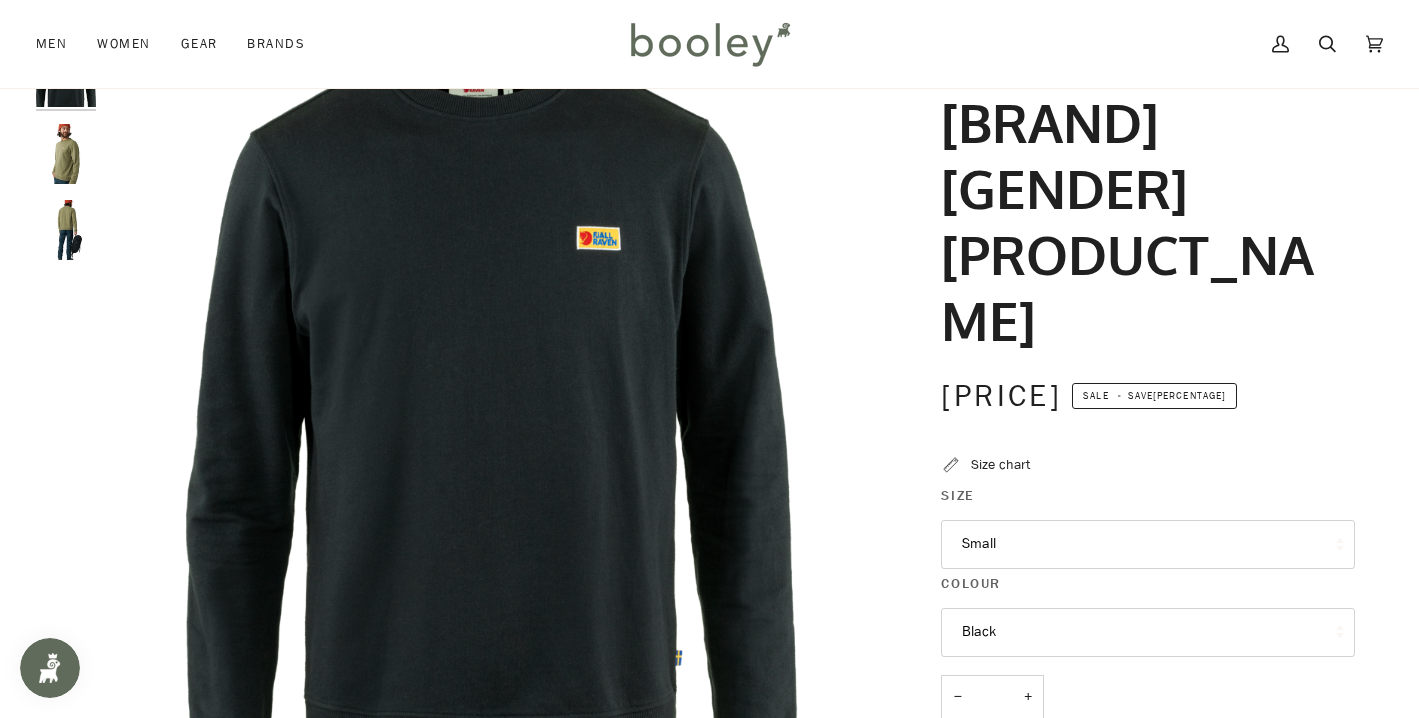 click on "Small" at bounding box center [1148, 544] 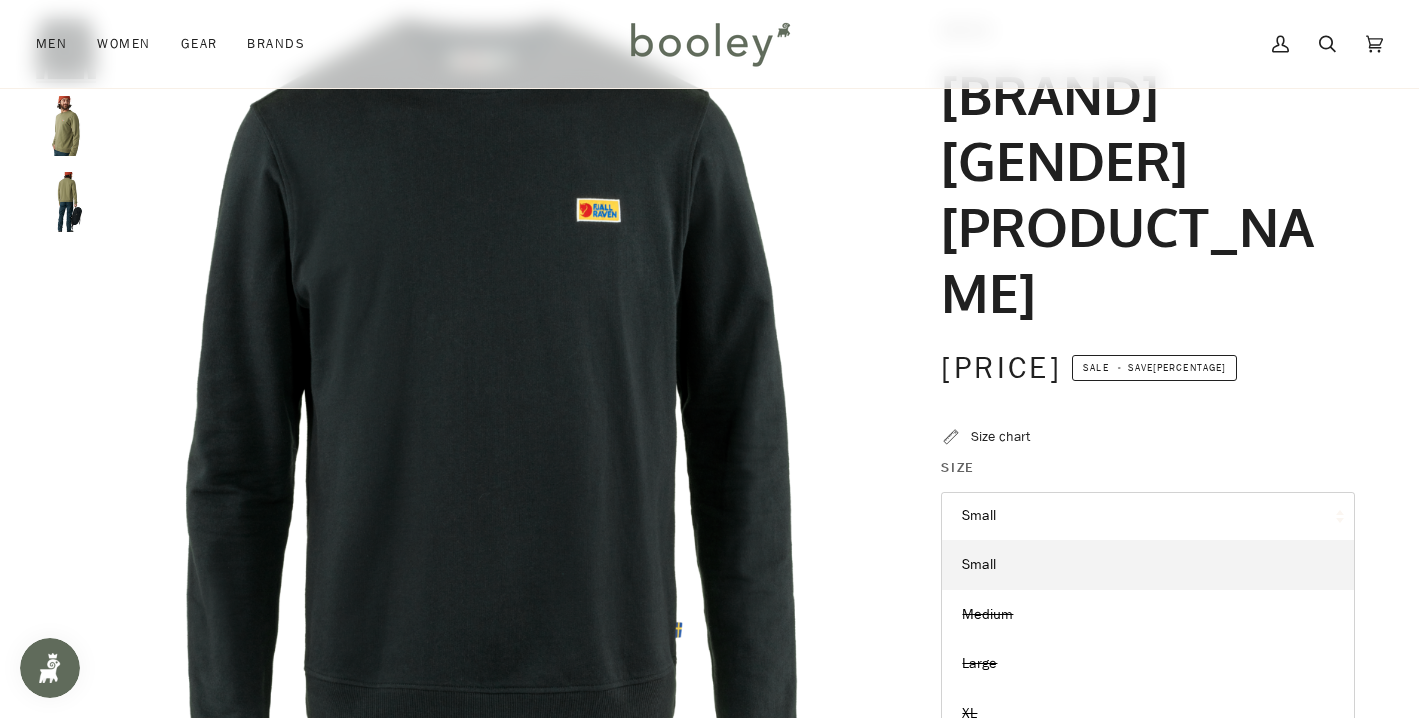 scroll, scrollTop: 121, scrollLeft: 0, axis: vertical 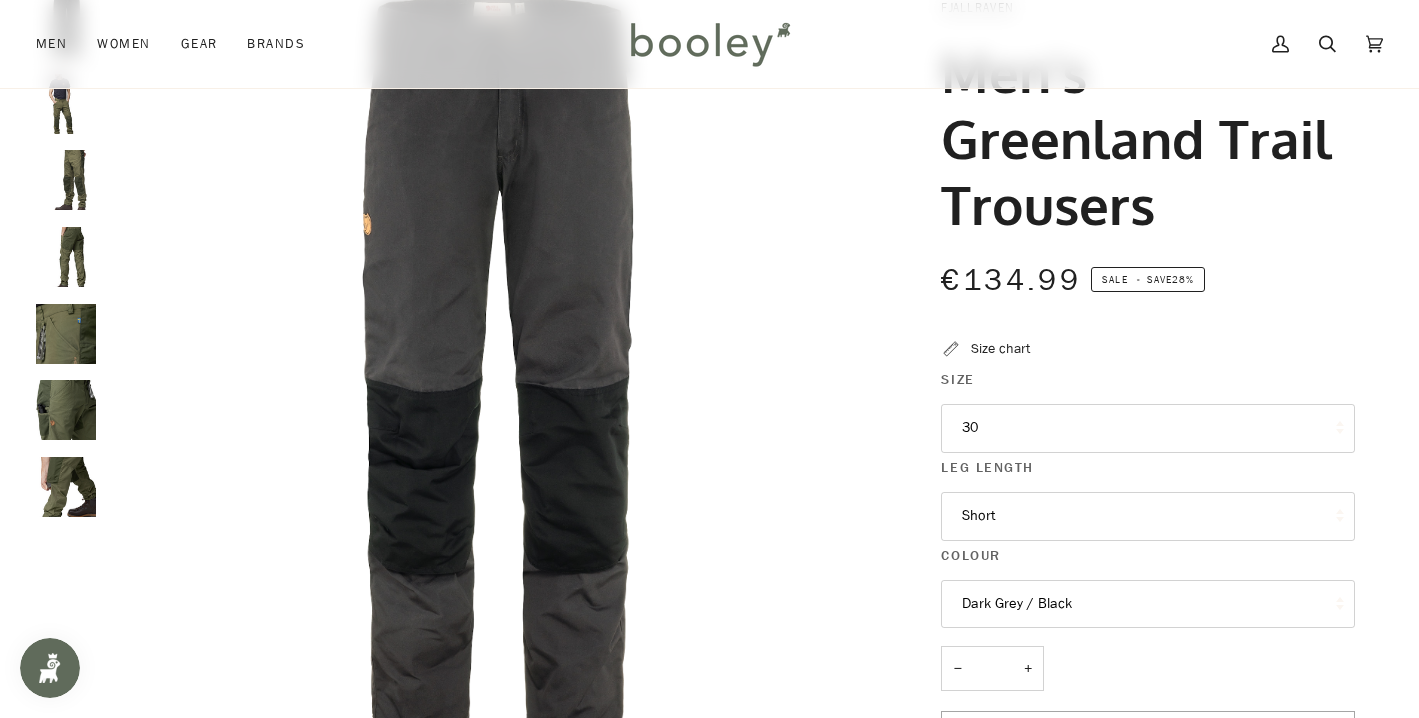 click on "30" at bounding box center [1148, 428] 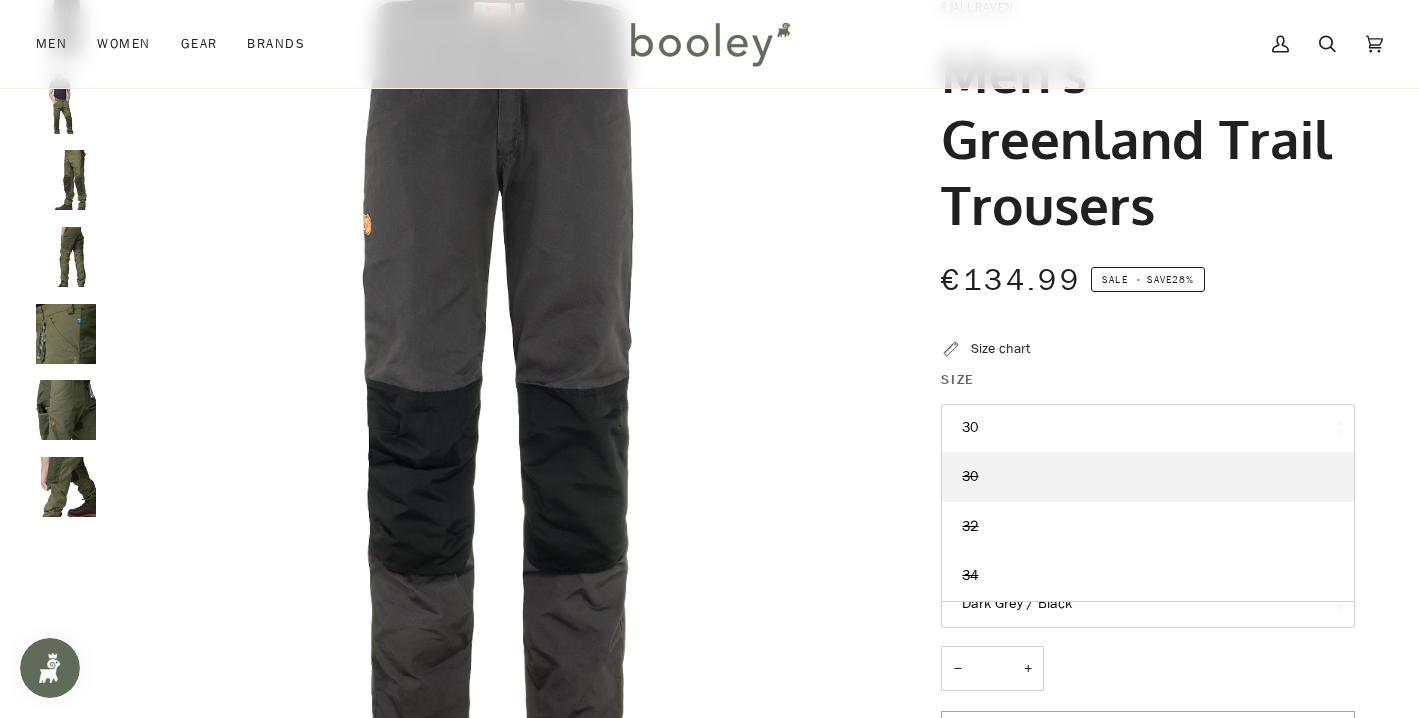 click at bounding box center [492, 383] 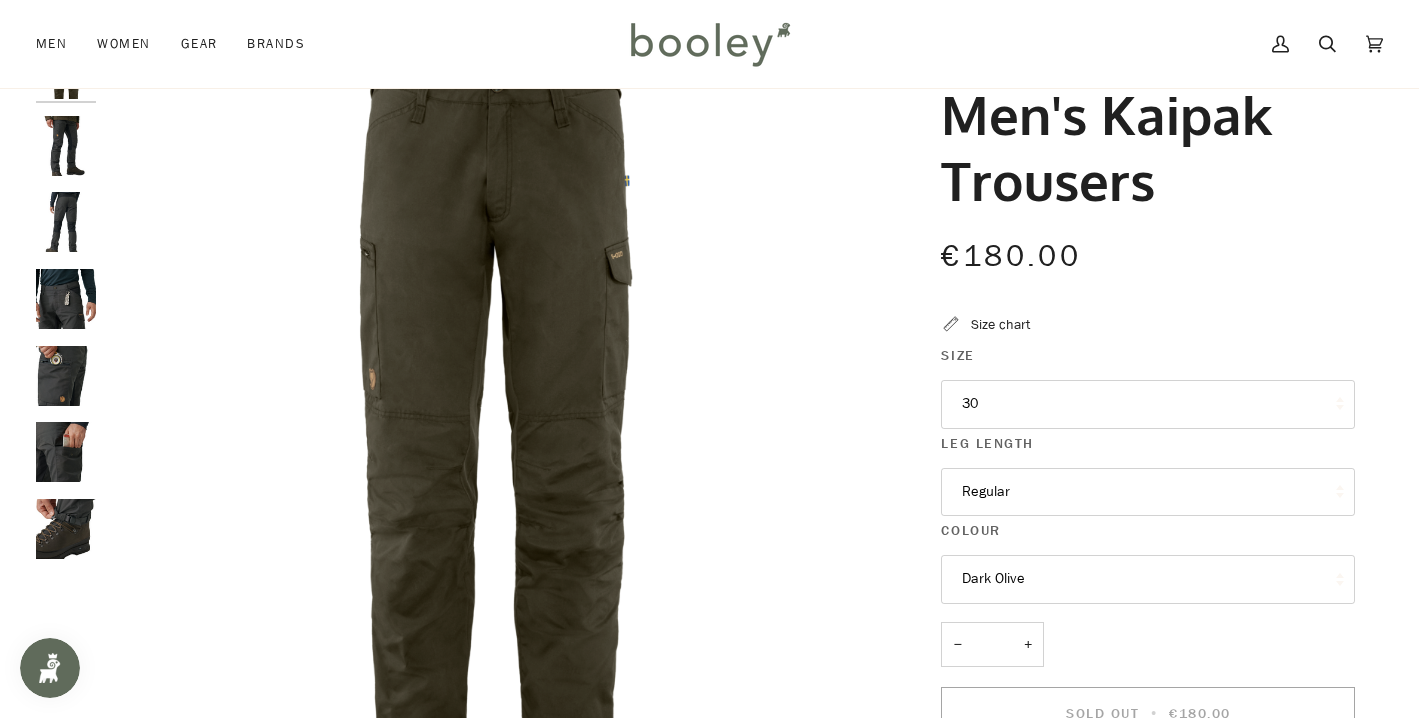 scroll, scrollTop: 128, scrollLeft: 0, axis: vertical 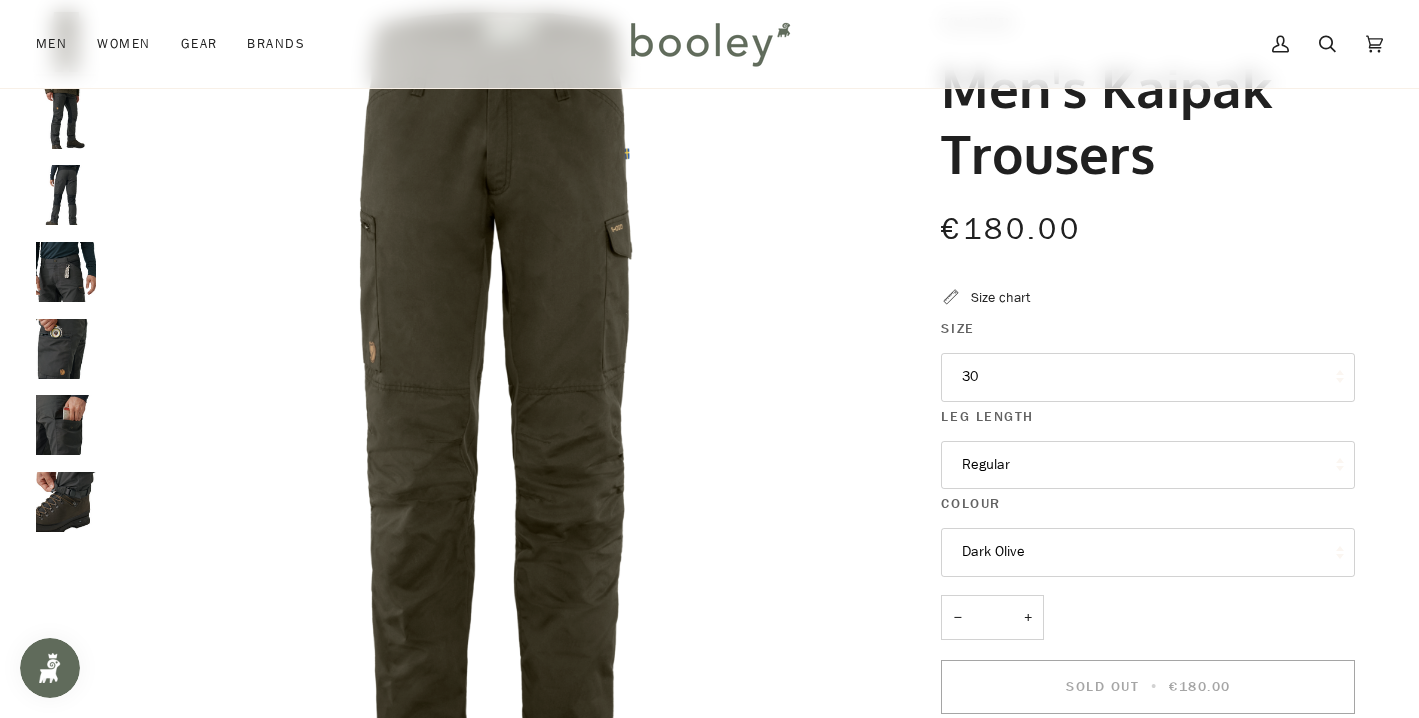click on "Regular" at bounding box center (1148, 465) 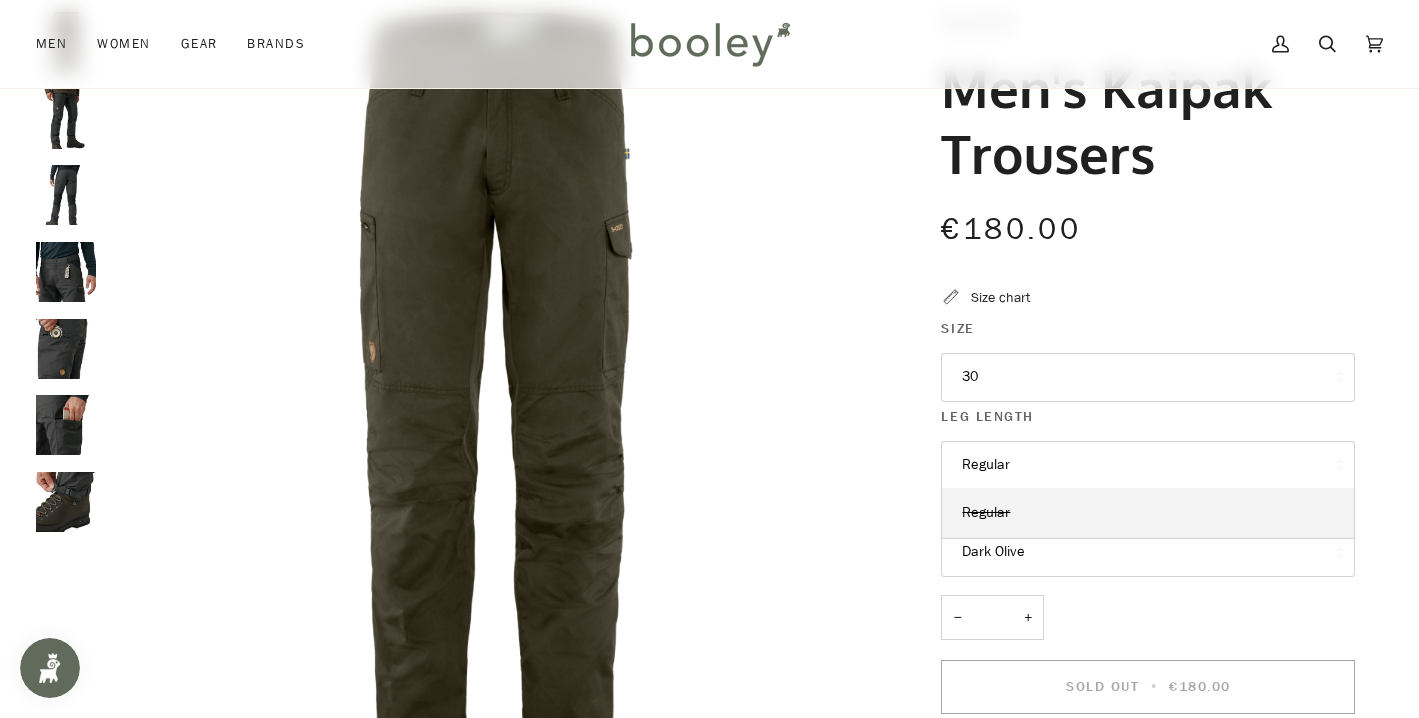 click on "30" at bounding box center (1148, 377) 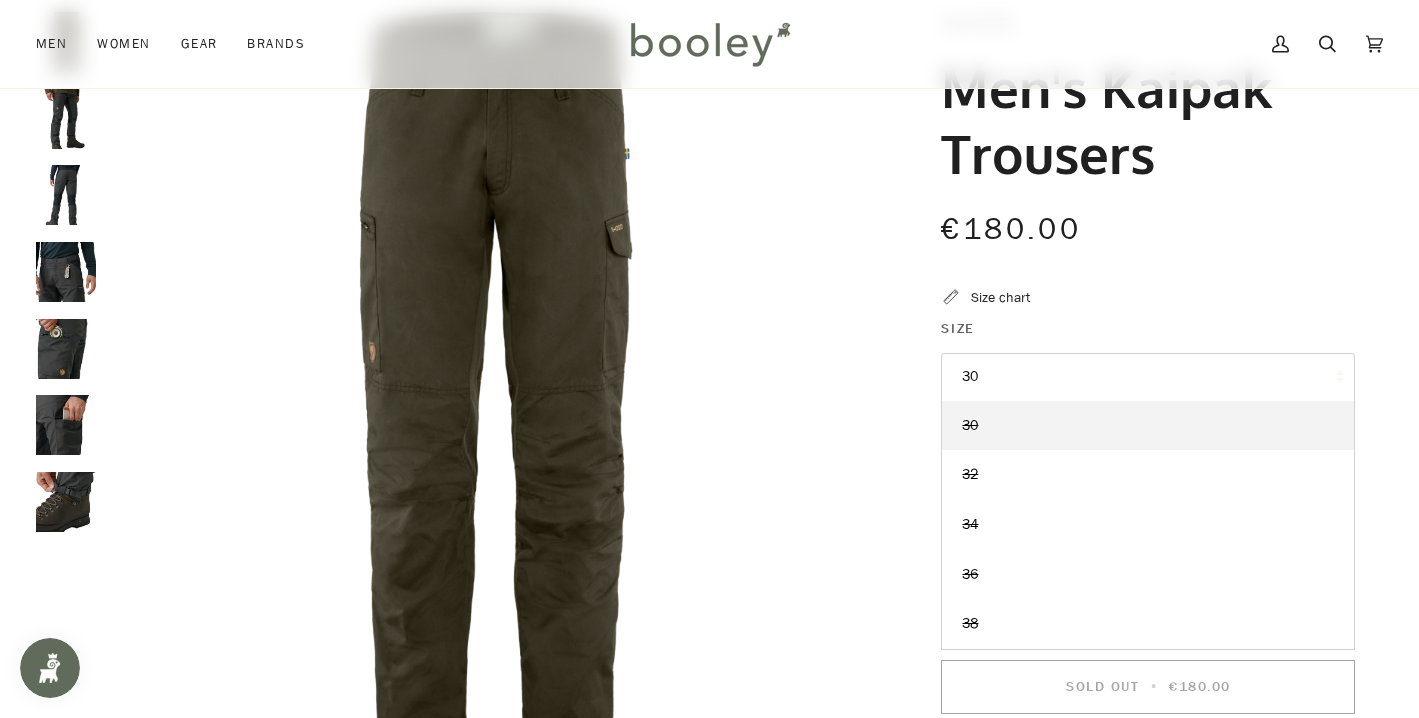 click at bounding box center (492, 398) 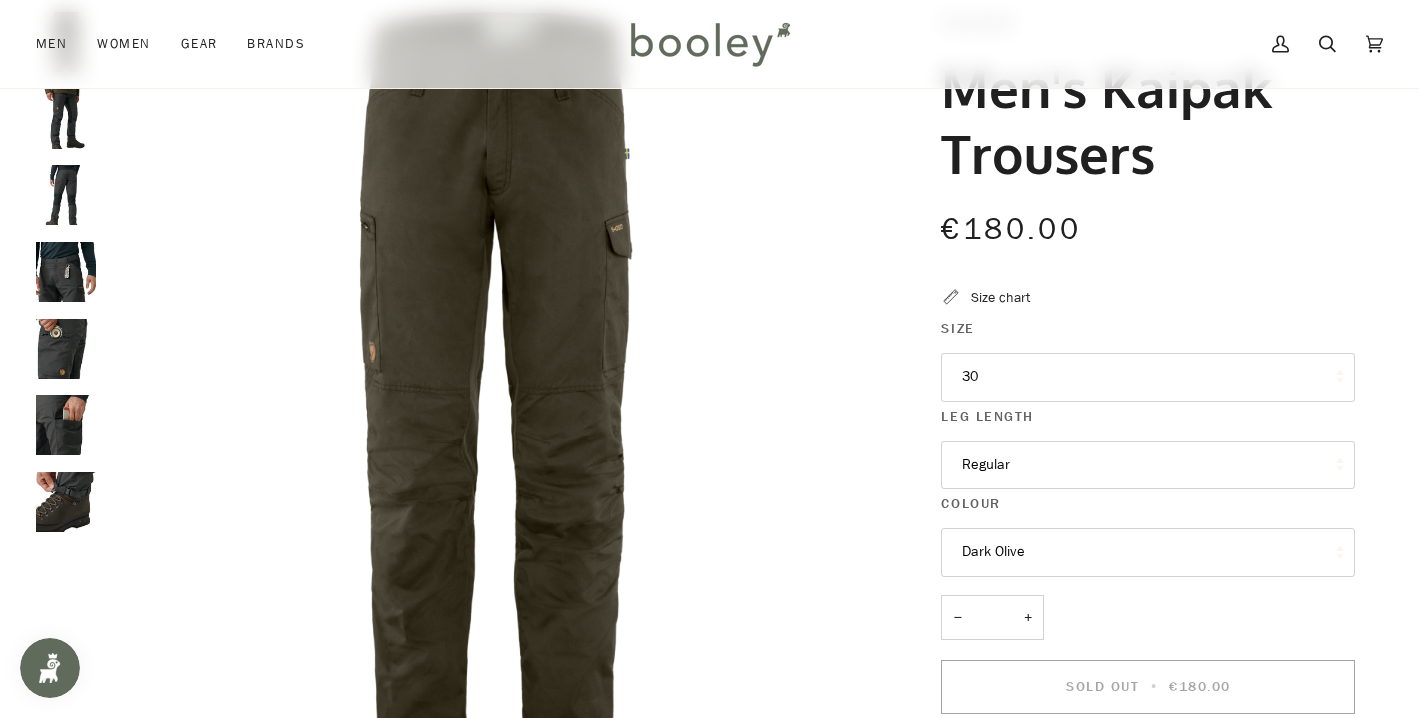 click on "Dark Olive" at bounding box center [1148, 552] 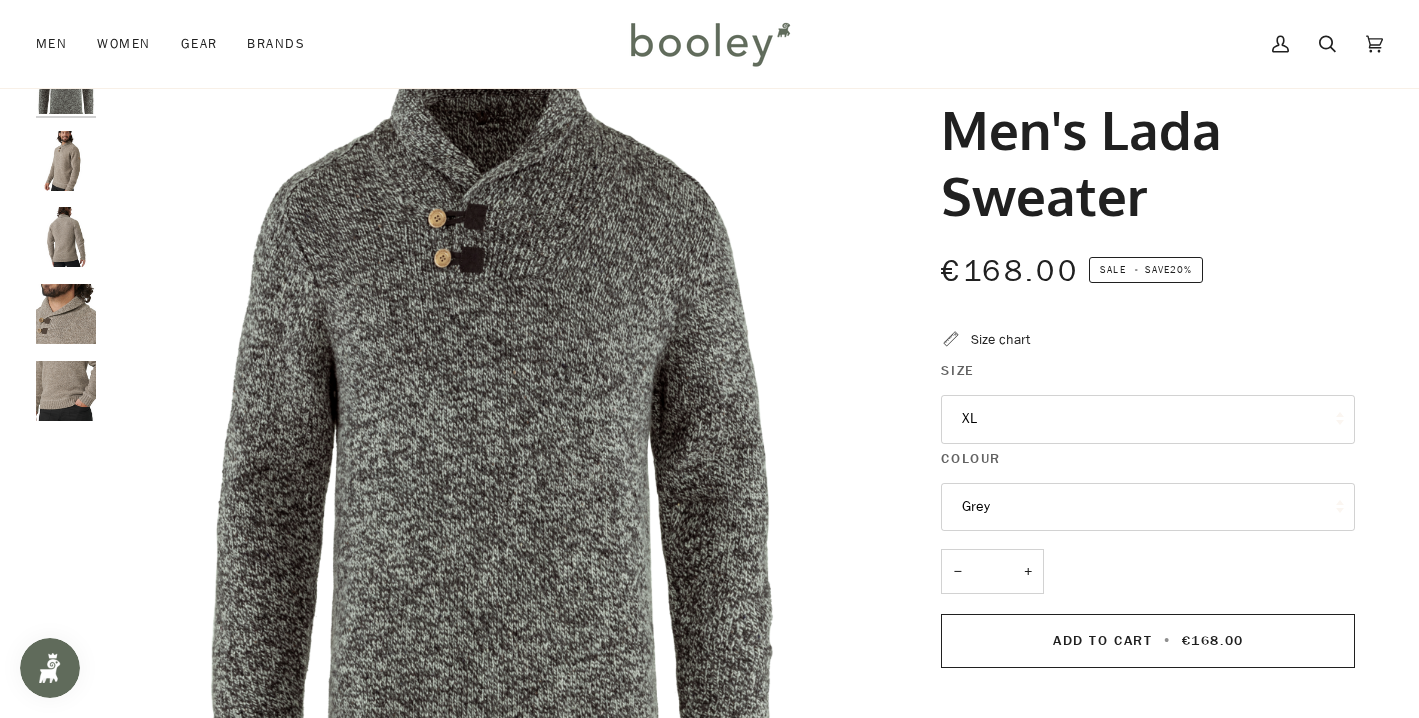 scroll, scrollTop: 140, scrollLeft: 0, axis: vertical 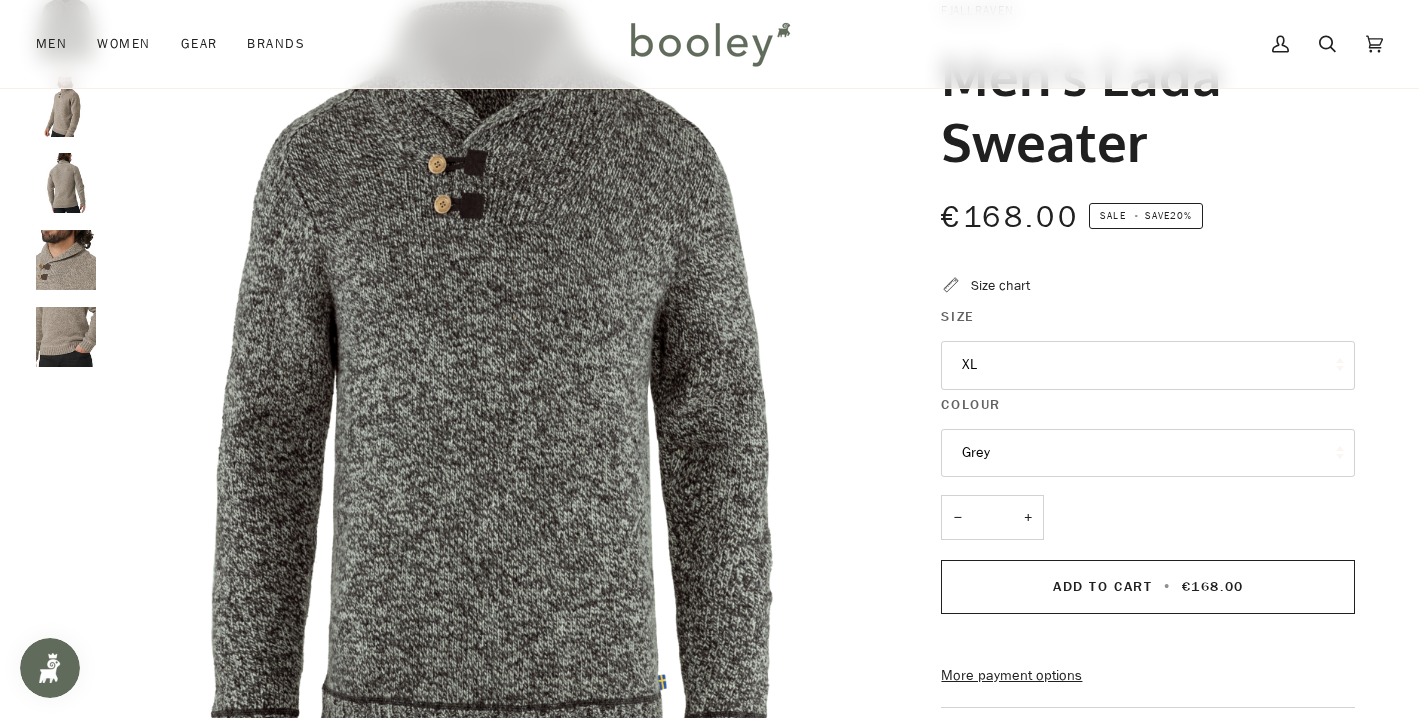 click on "Grey" at bounding box center (1148, 453) 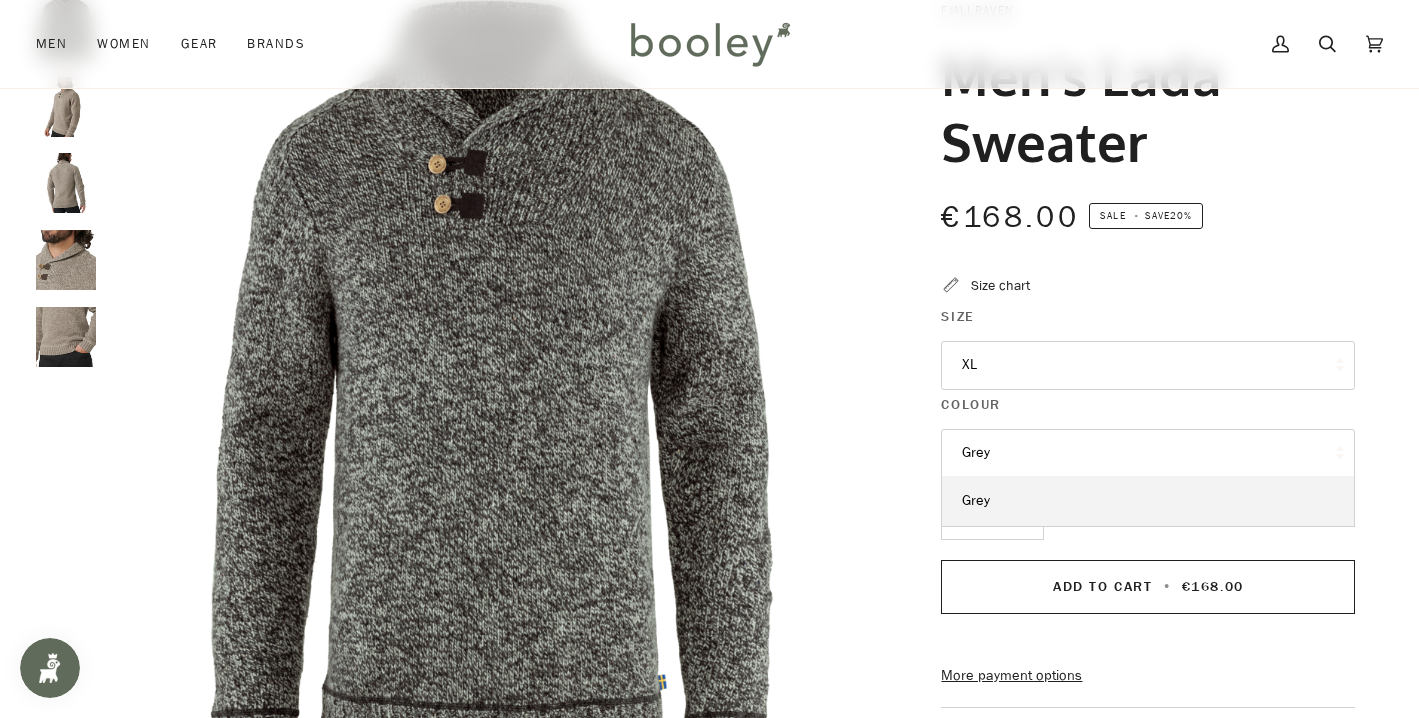 click on "Grey" at bounding box center (1148, 453) 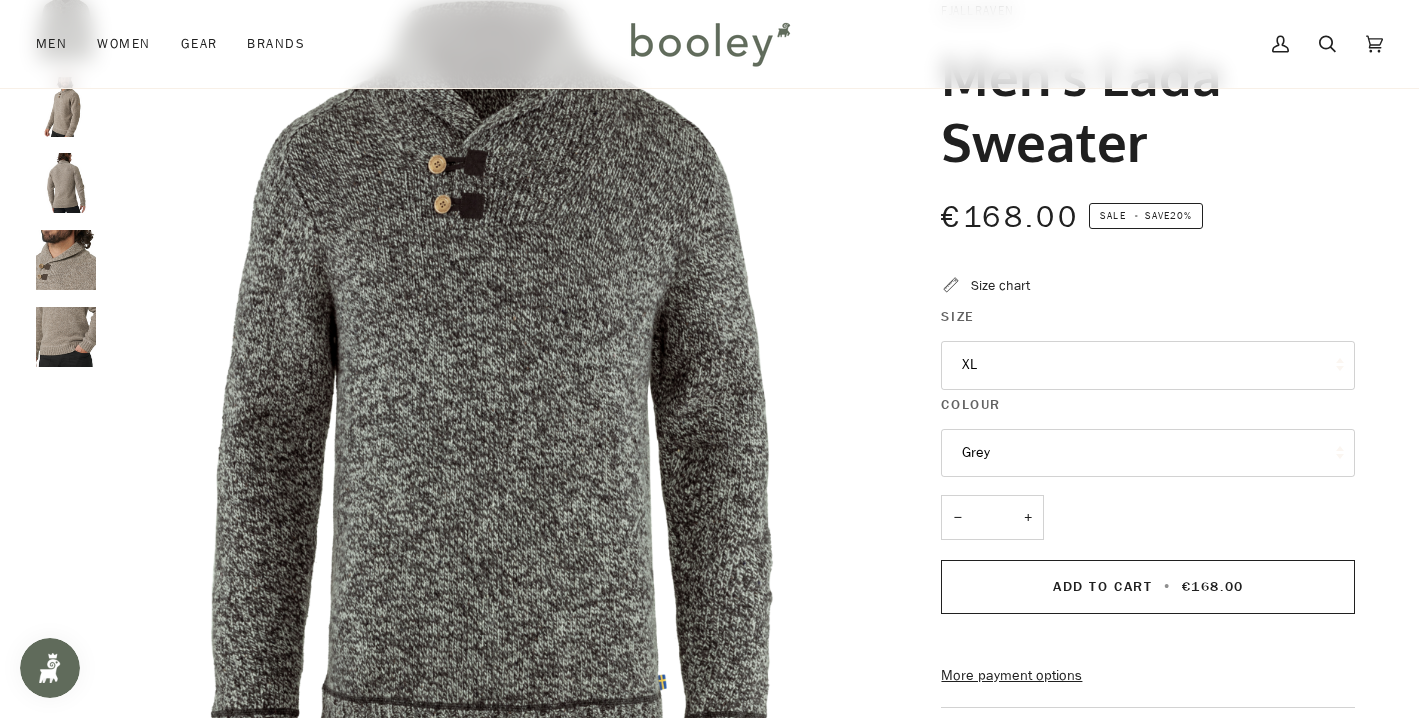 click on "XL" at bounding box center (1148, 365) 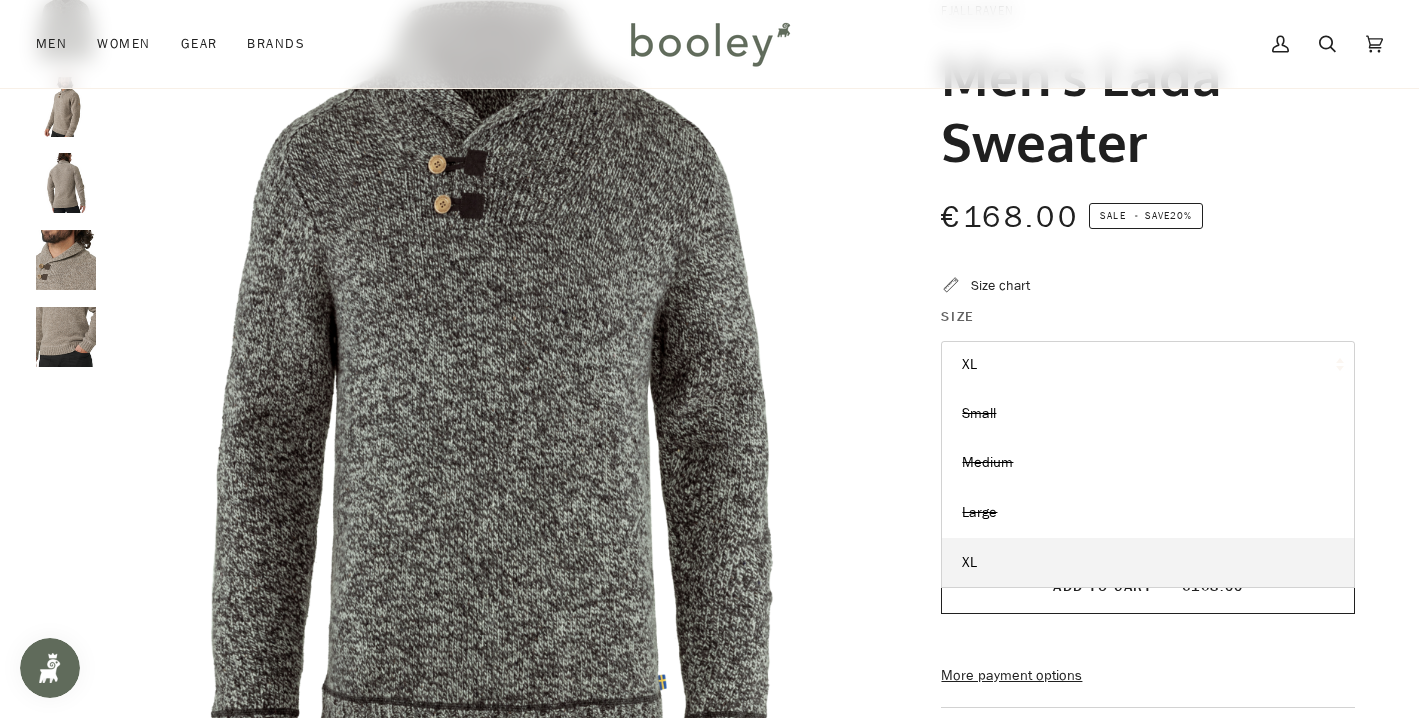 click at bounding box center (492, 386) 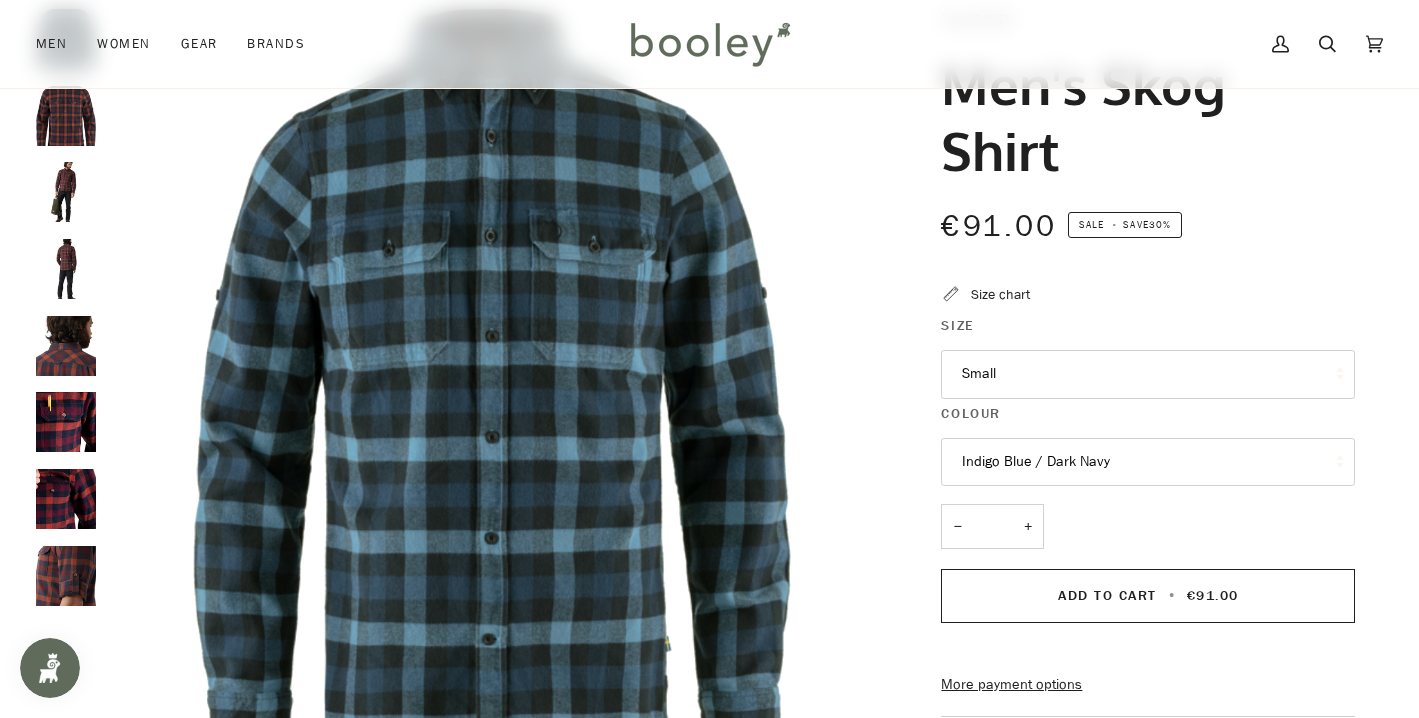 scroll, scrollTop: 145, scrollLeft: 0, axis: vertical 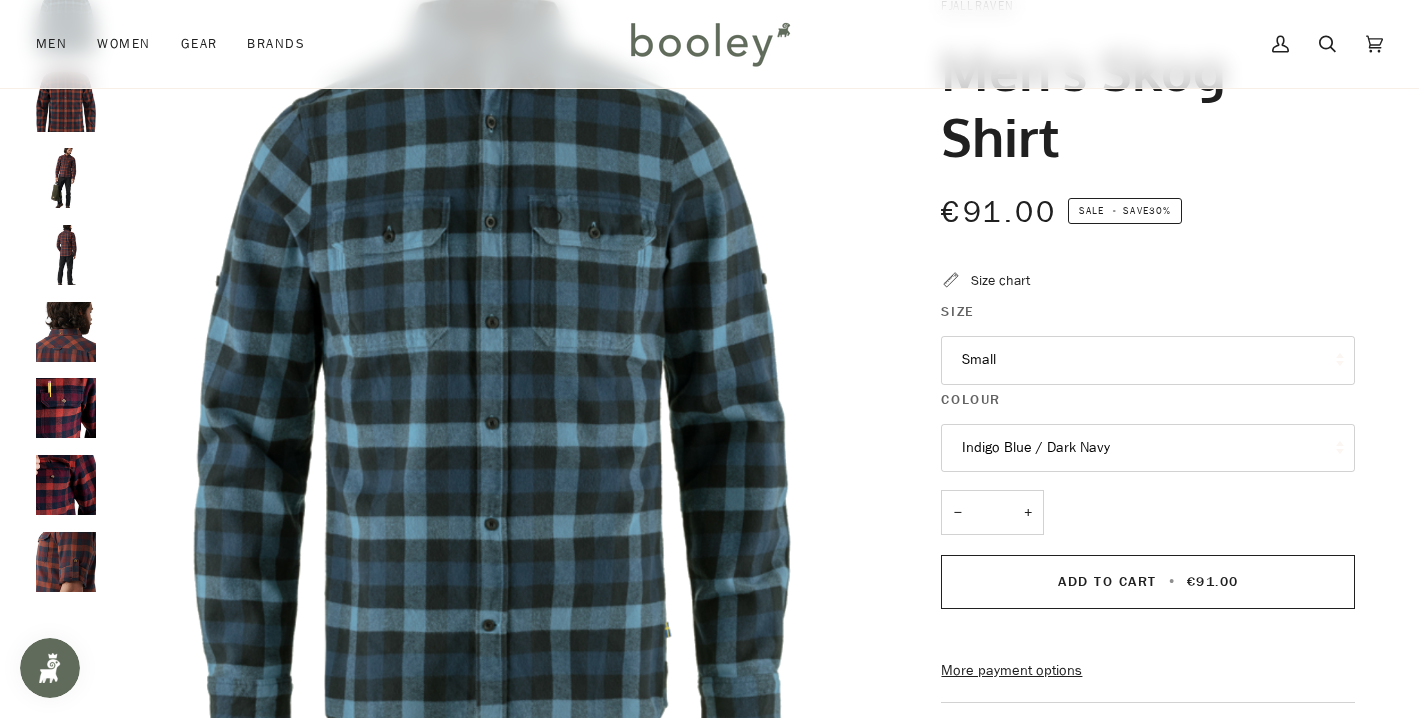 click on "Small" at bounding box center [1148, 360] 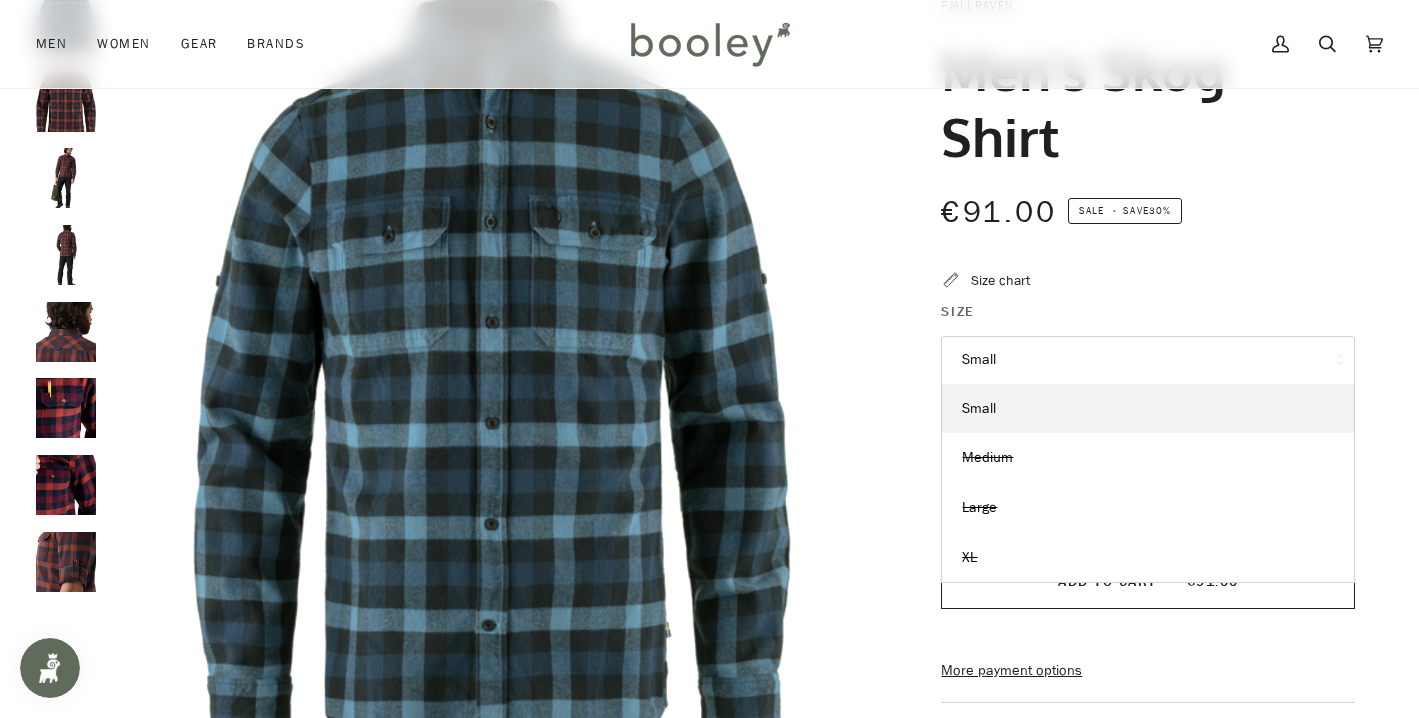 click at bounding box center (492, 381) 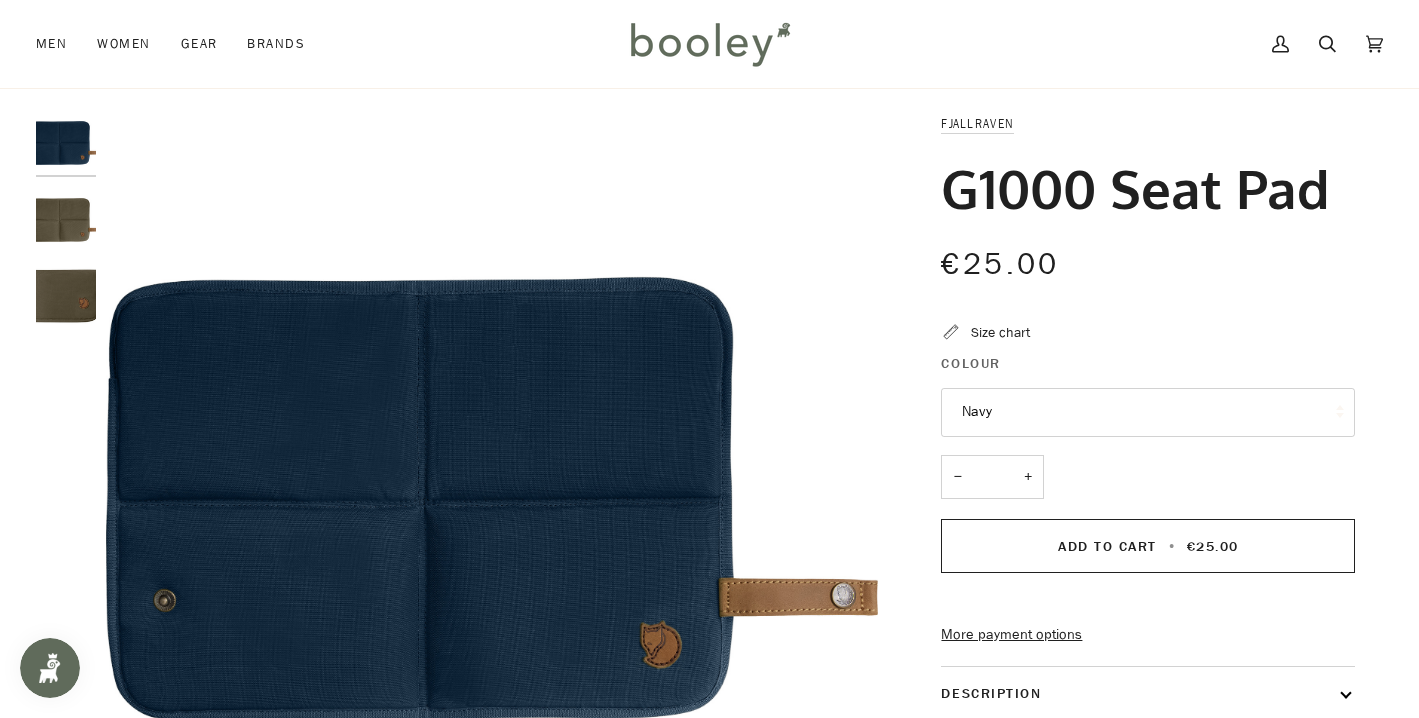 scroll, scrollTop: 46, scrollLeft: 0, axis: vertical 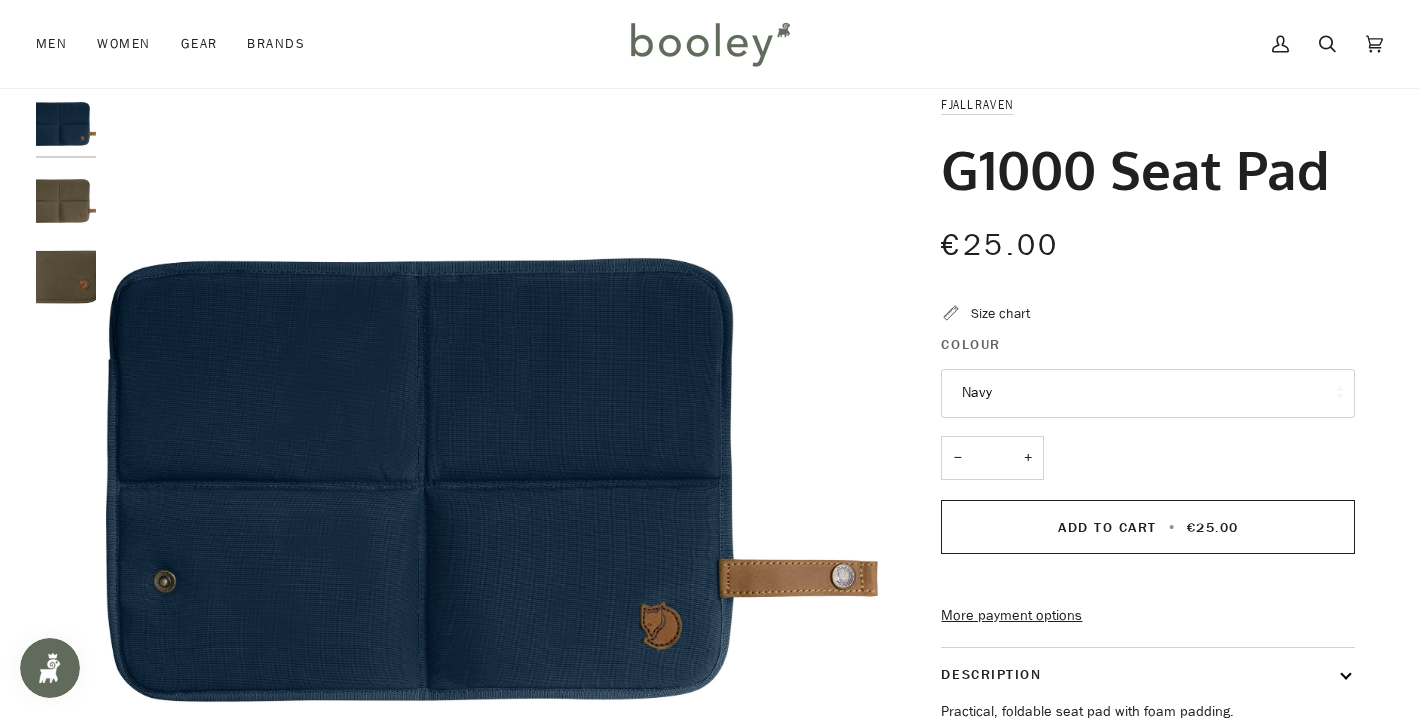 click at bounding box center [66, 201] 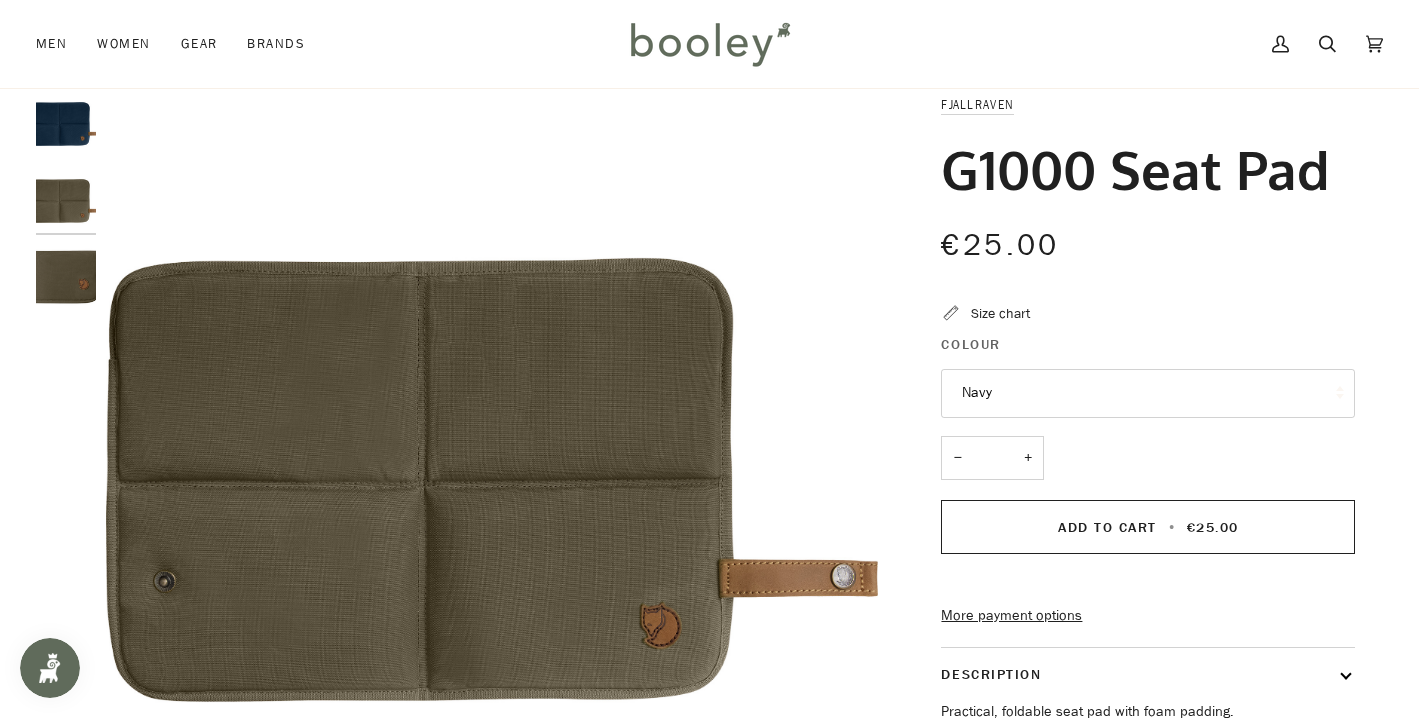 click at bounding box center [66, 201] 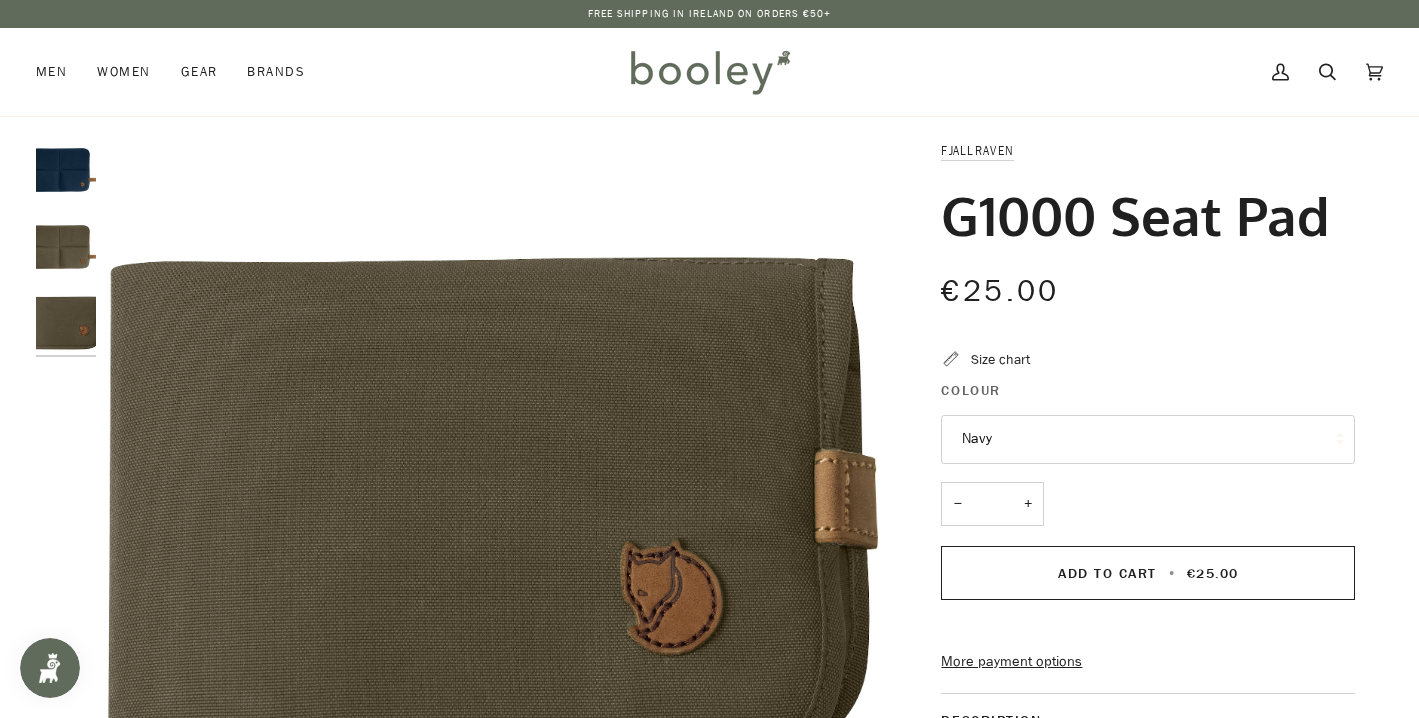 scroll, scrollTop: 0, scrollLeft: 0, axis: both 